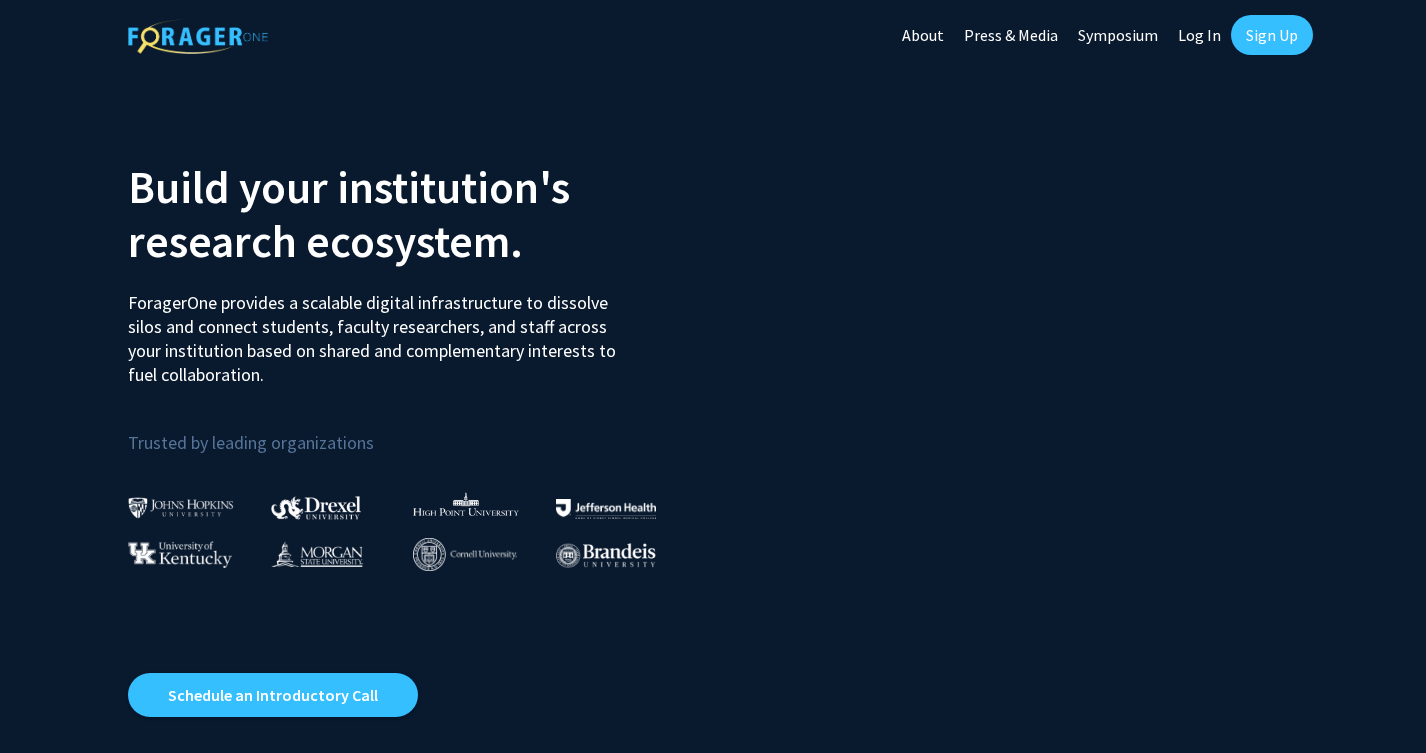 scroll, scrollTop: 0, scrollLeft: 0, axis: both 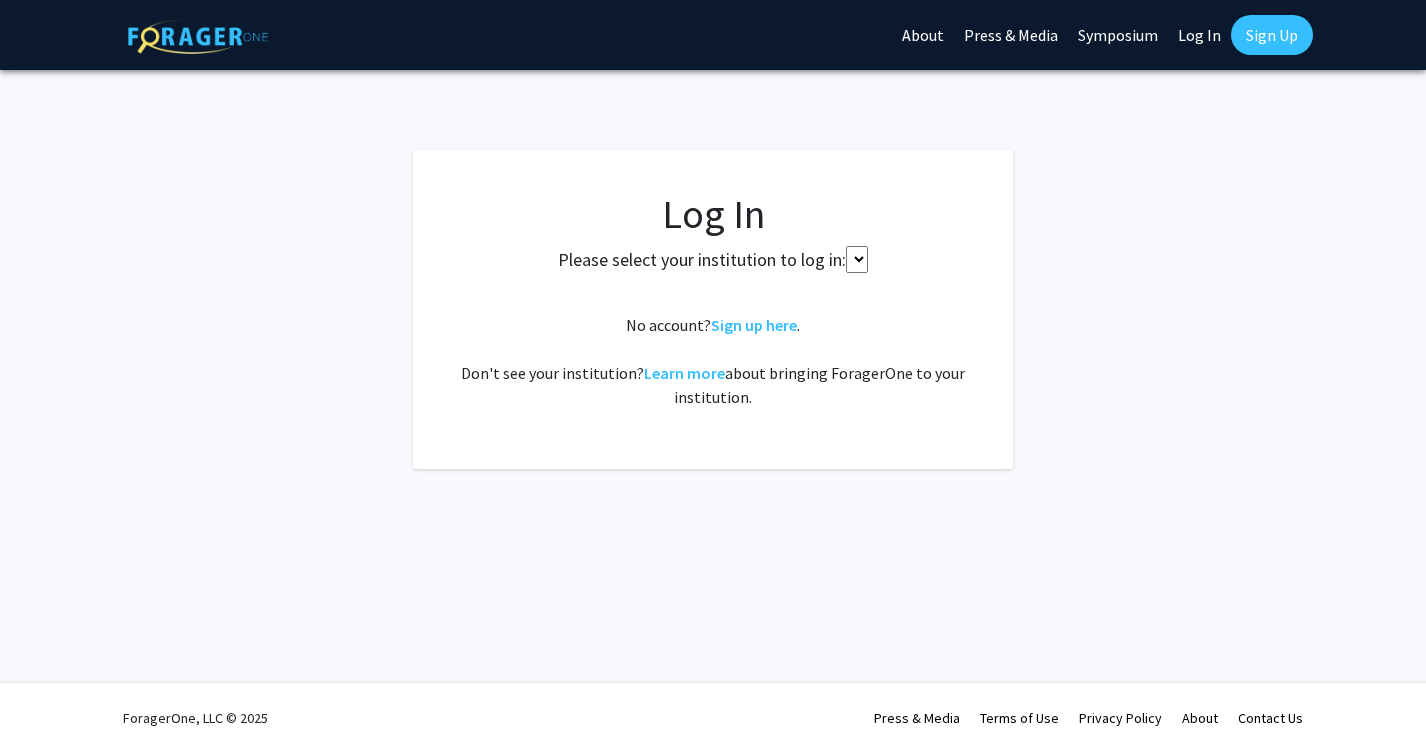 select 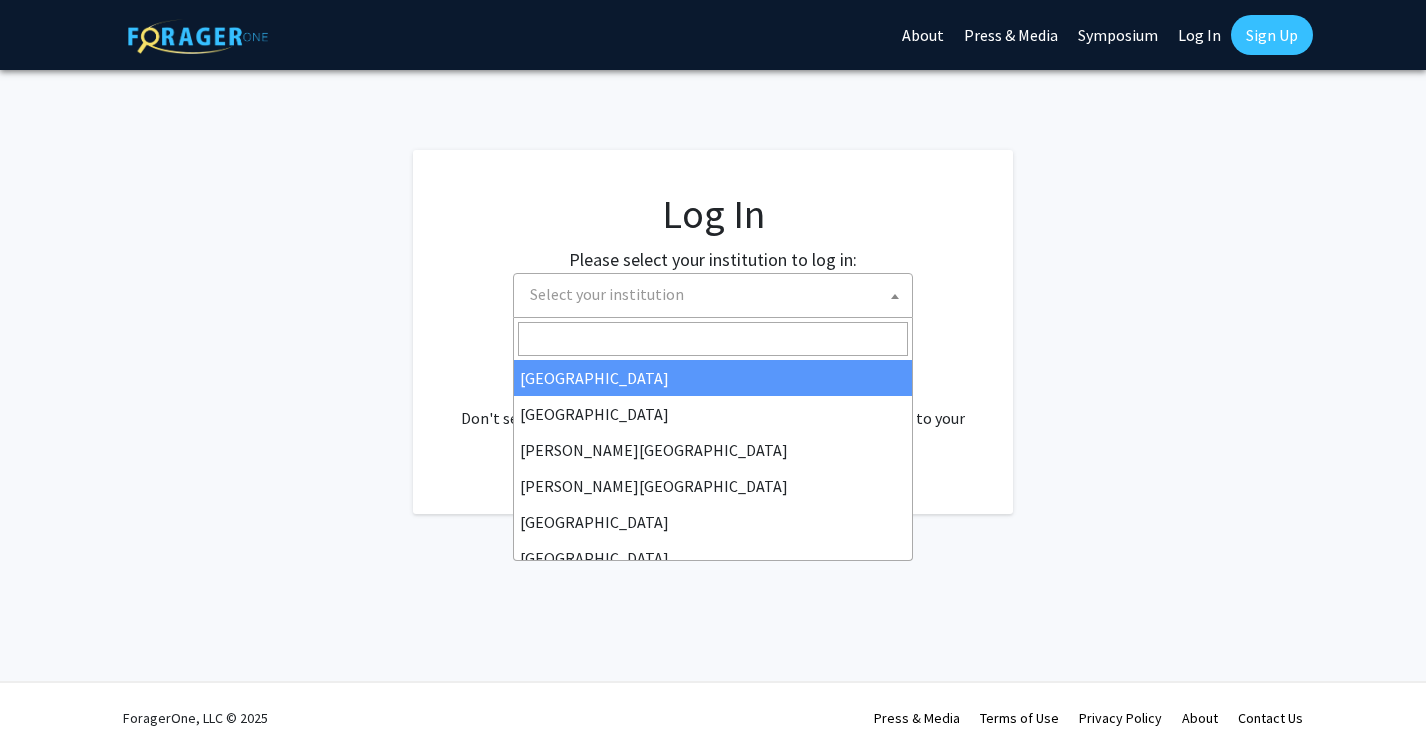 click on "Select your institution" at bounding box center (717, 294) 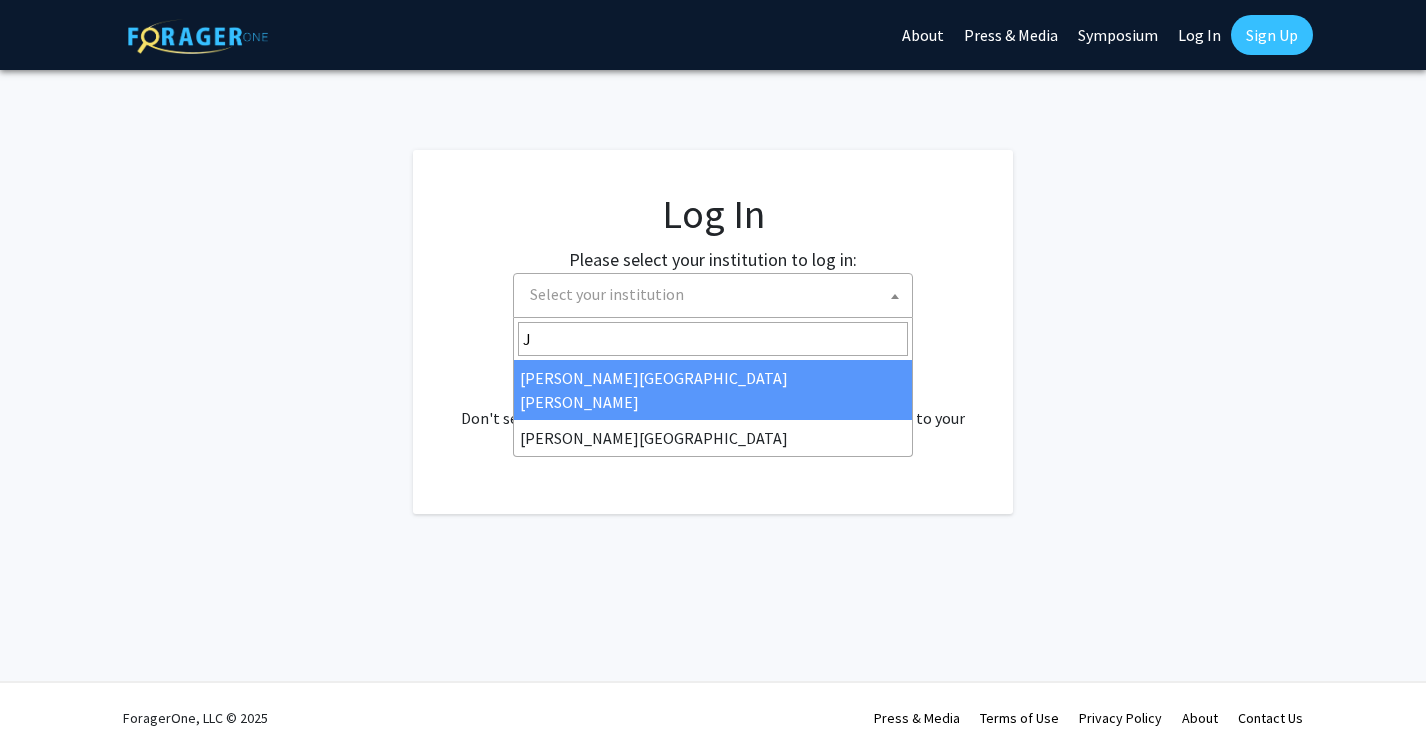 type on "J" 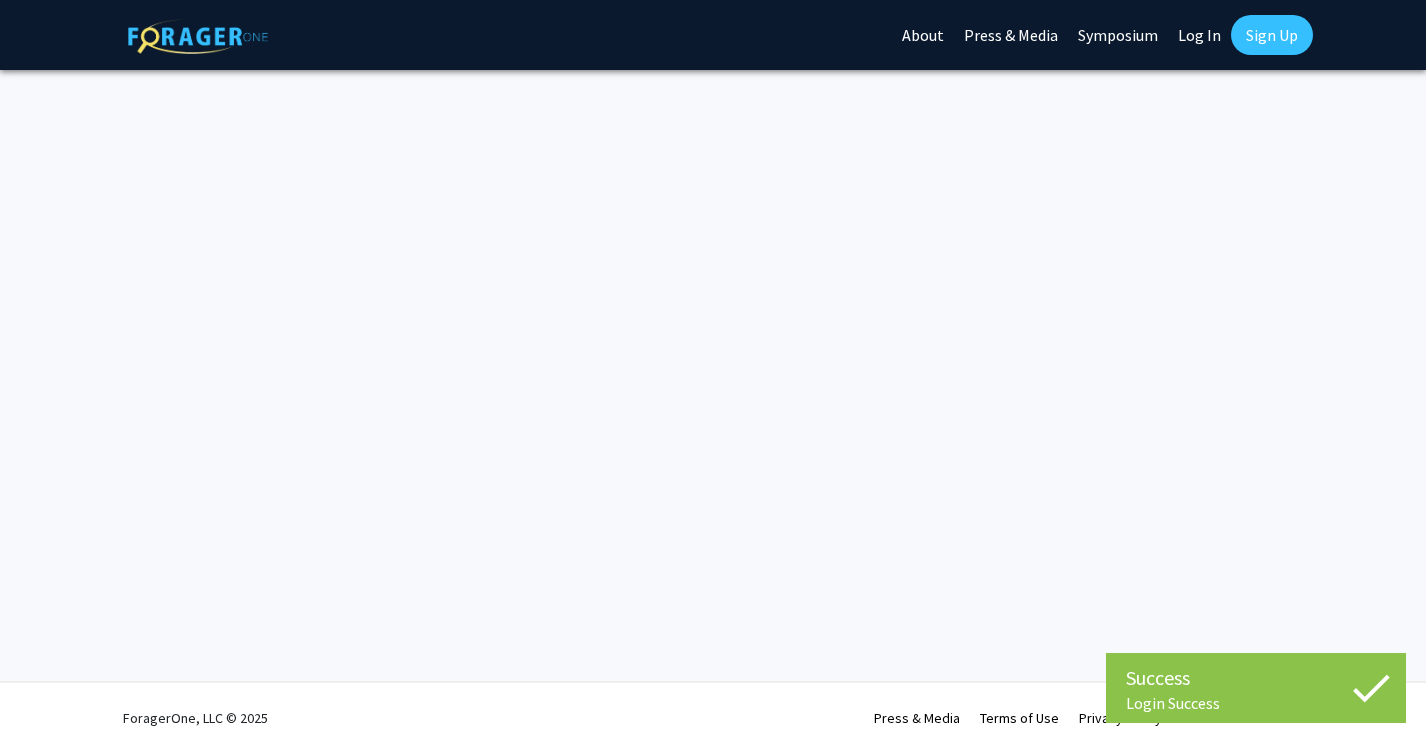 scroll, scrollTop: 0, scrollLeft: 0, axis: both 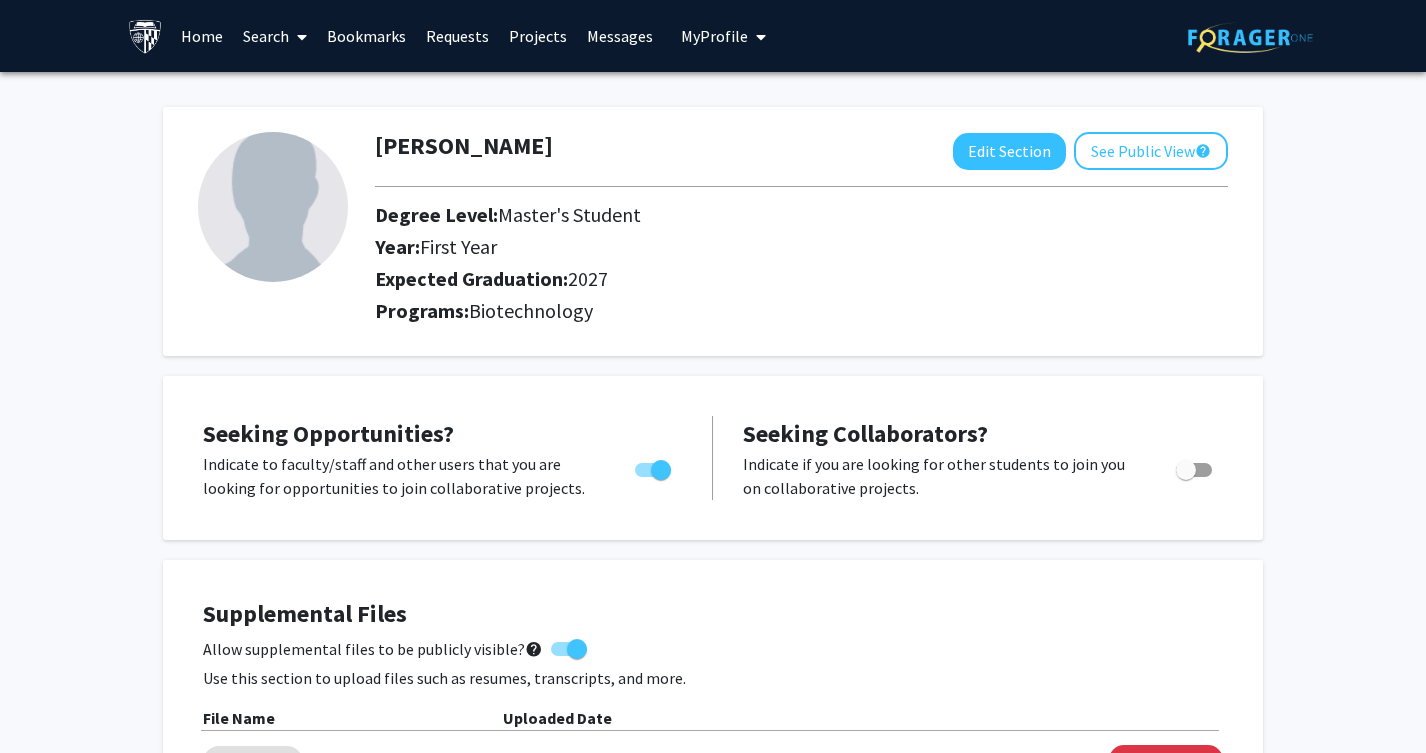 click on "Requests" at bounding box center [457, 36] 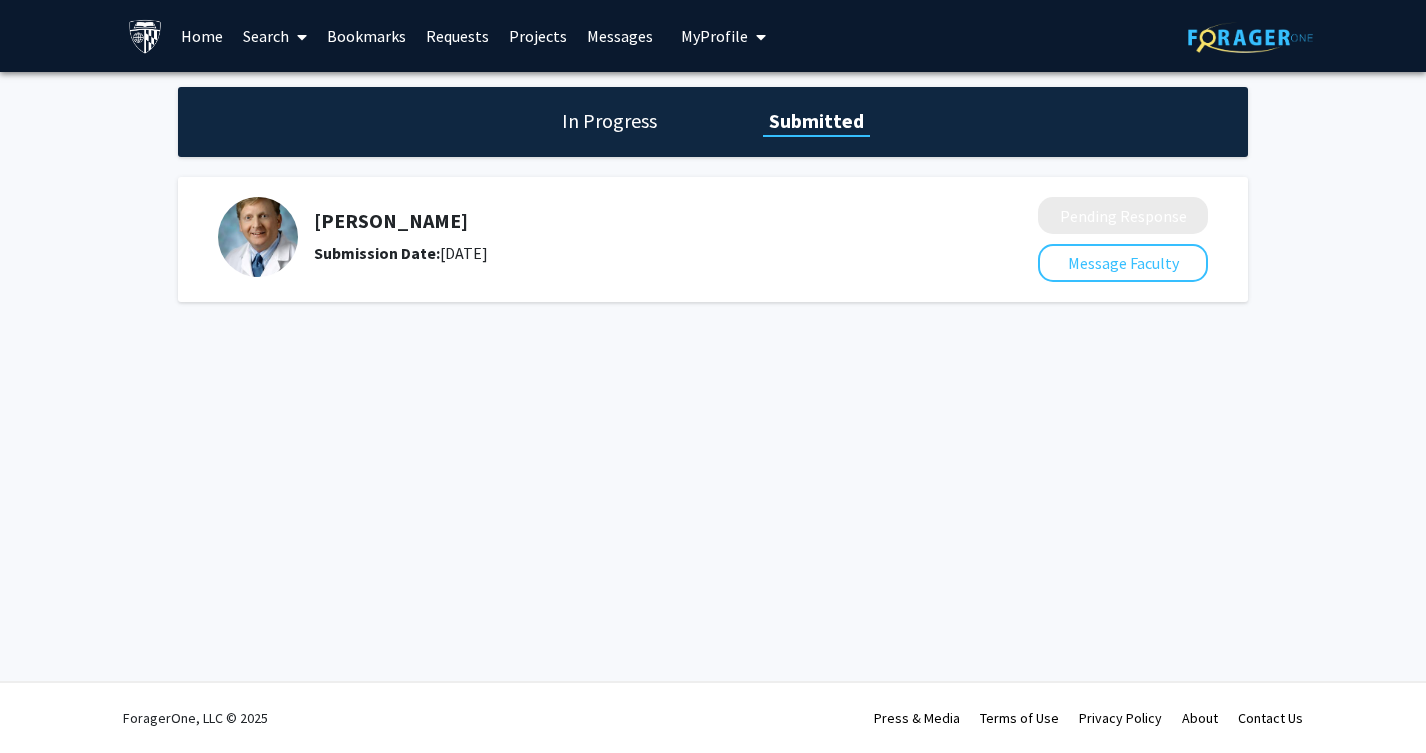 click on "In Progress Submitted" 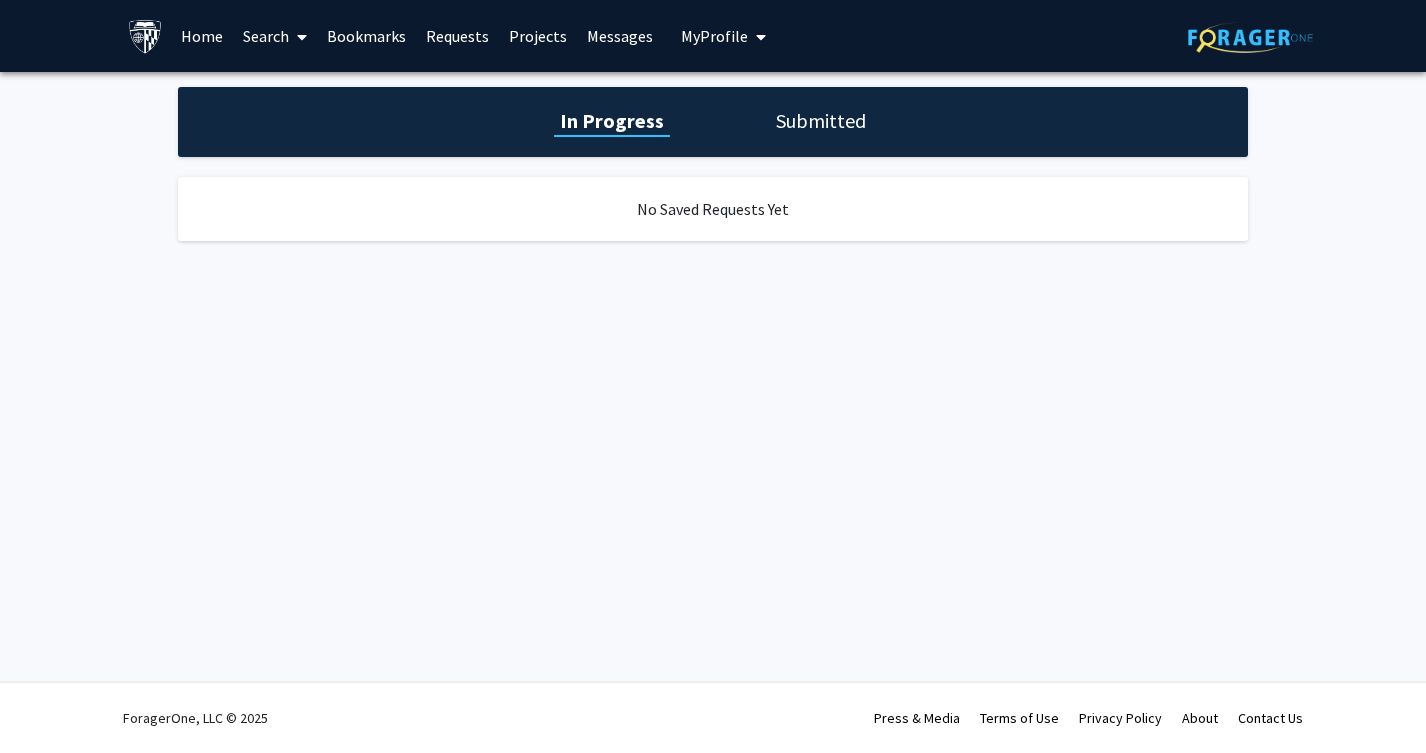 click on "In Progress Submitted" 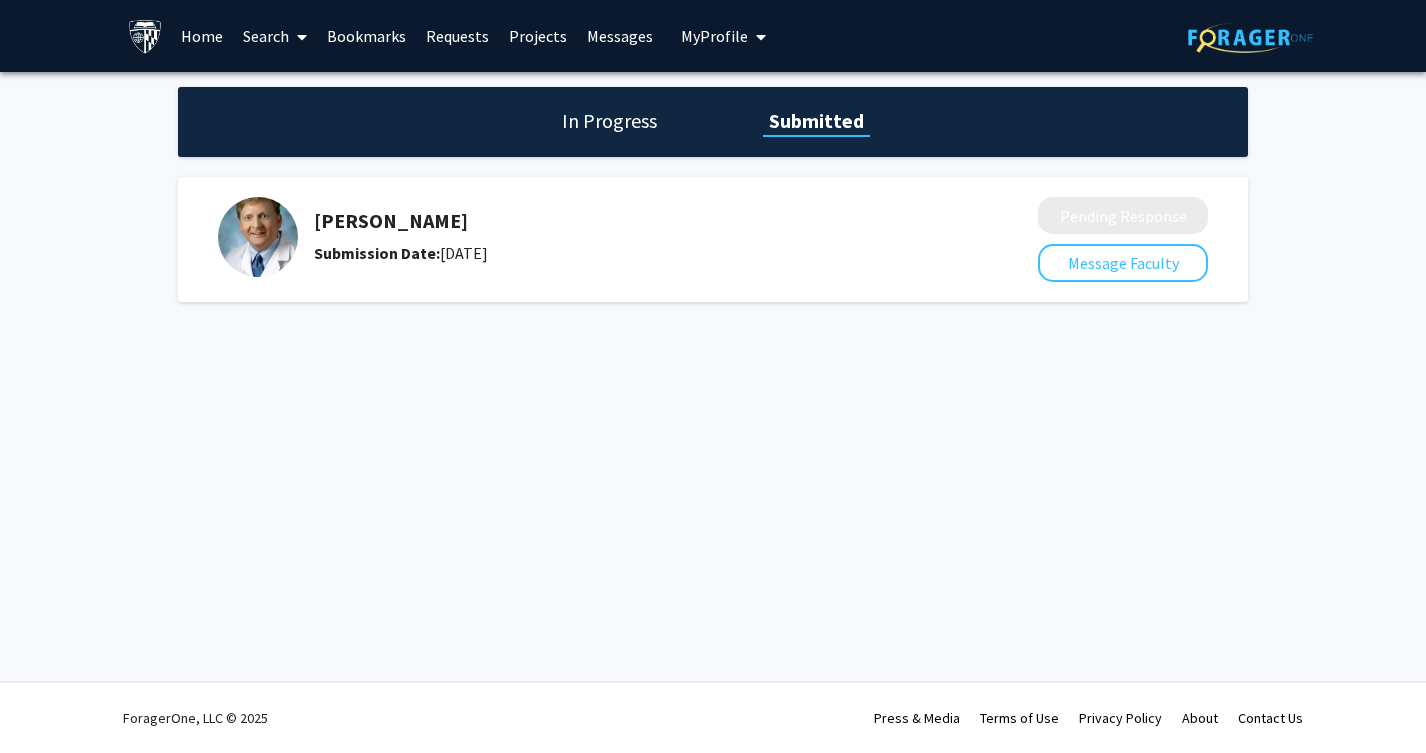 click on "My   Profile" at bounding box center (714, 36) 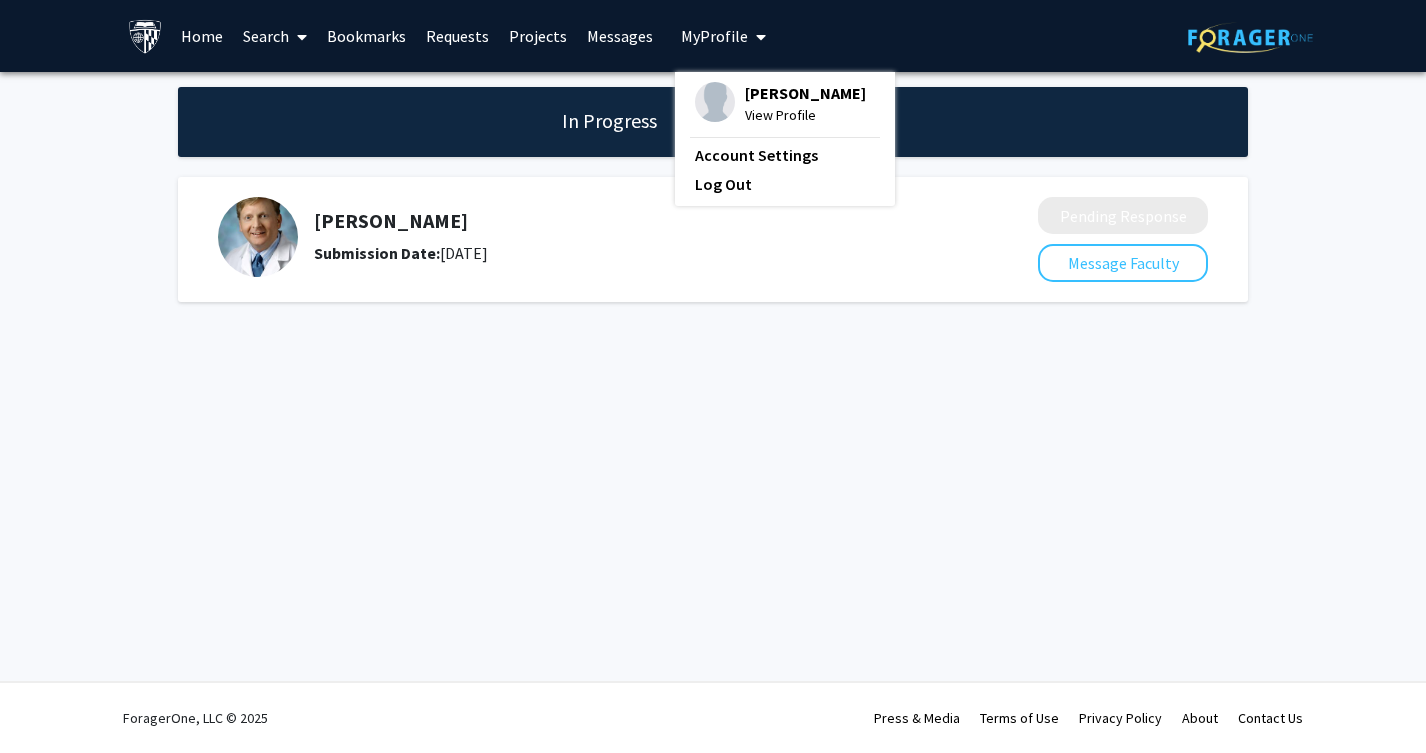 click on "Search" at bounding box center (275, 36) 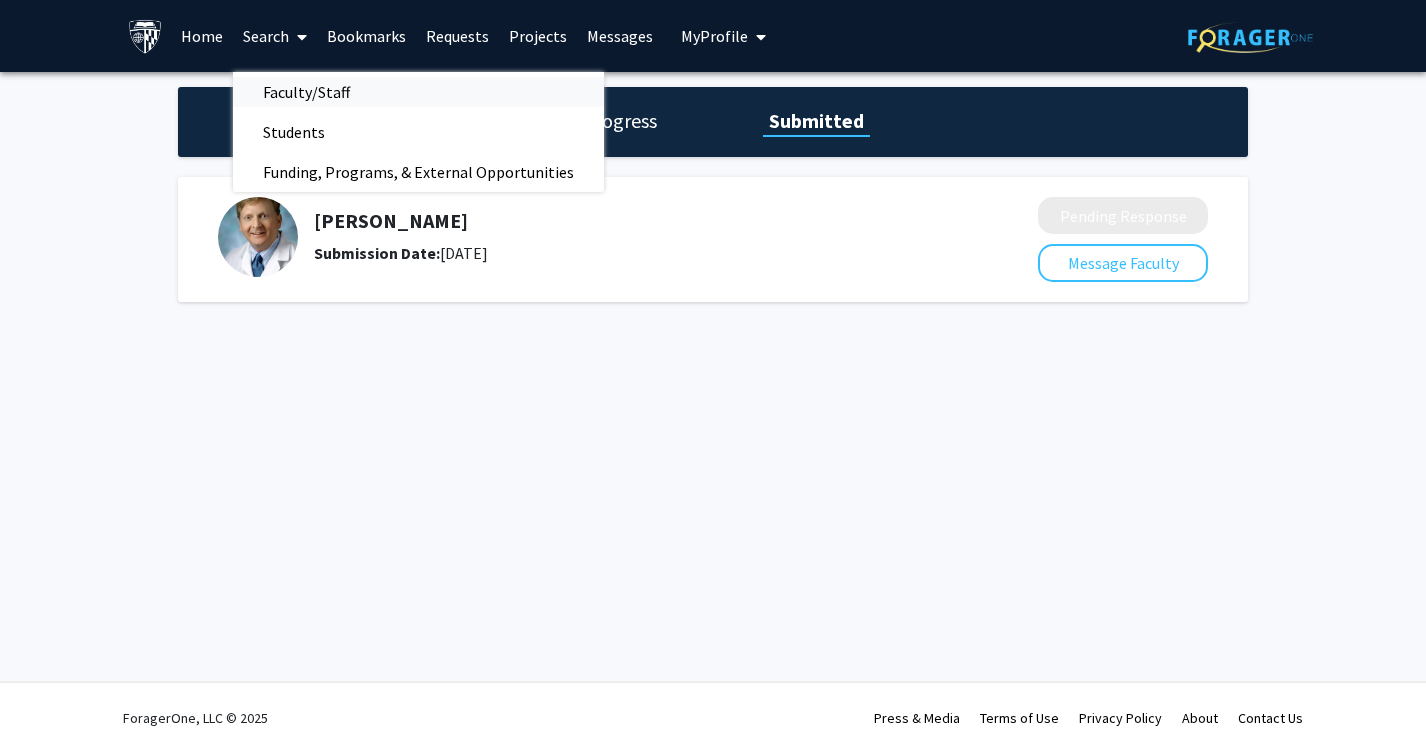click on "Faculty/Staff" at bounding box center (306, 92) 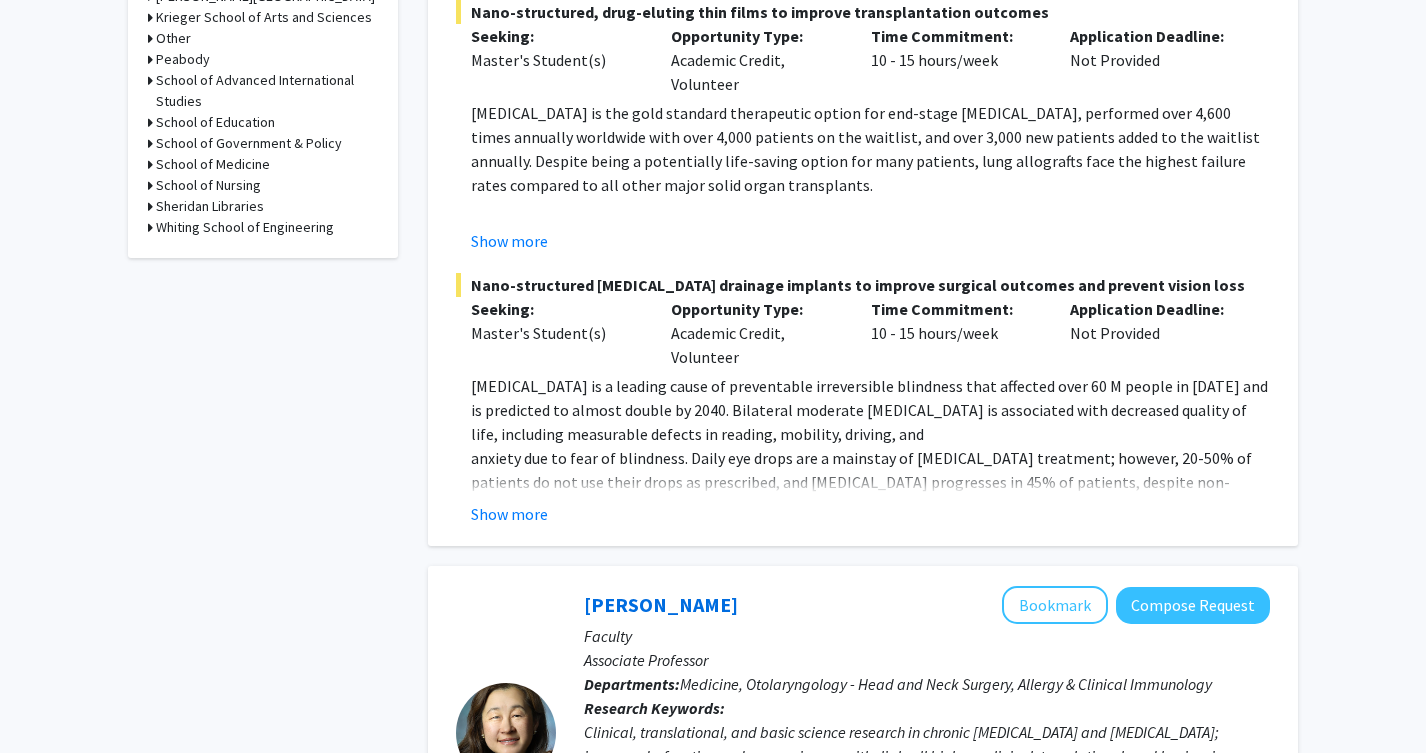 scroll, scrollTop: 1042, scrollLeft: 0, axis: vertical 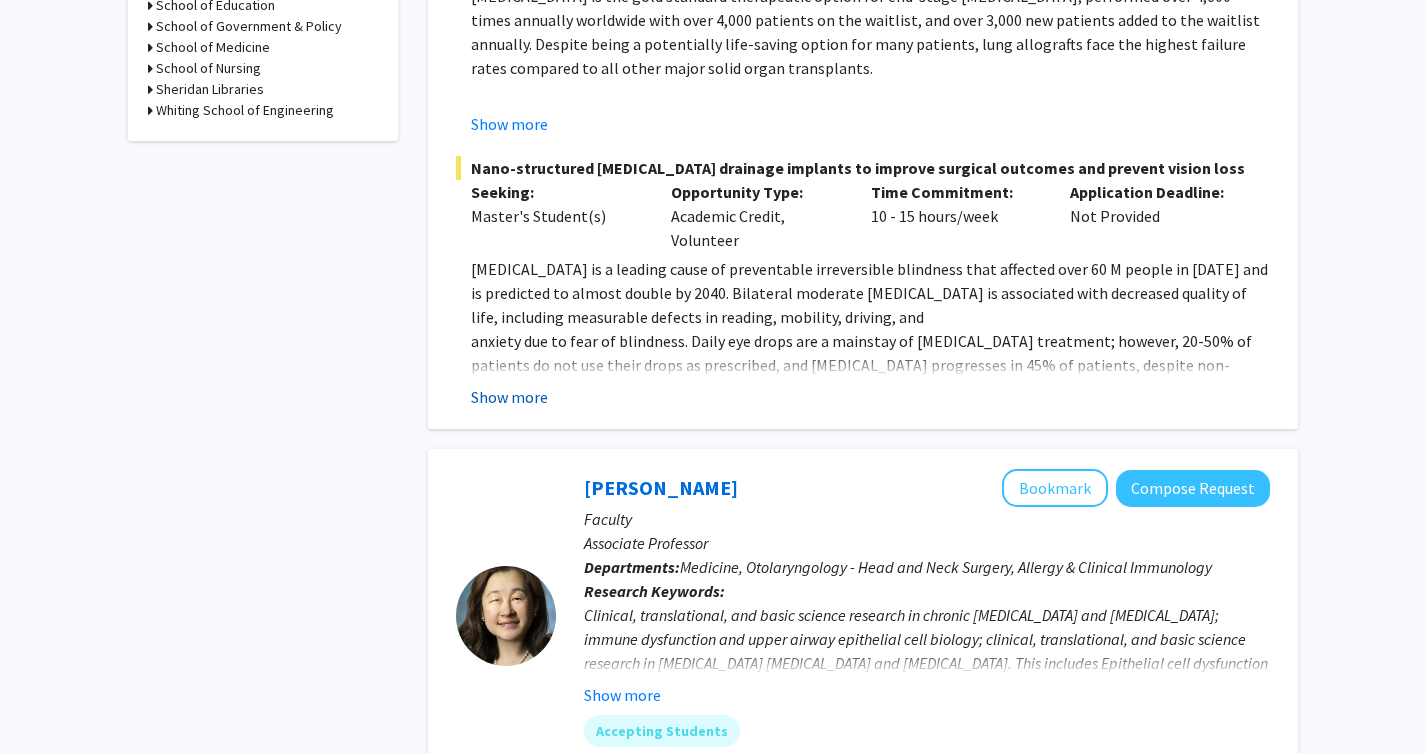 click on "Show more" 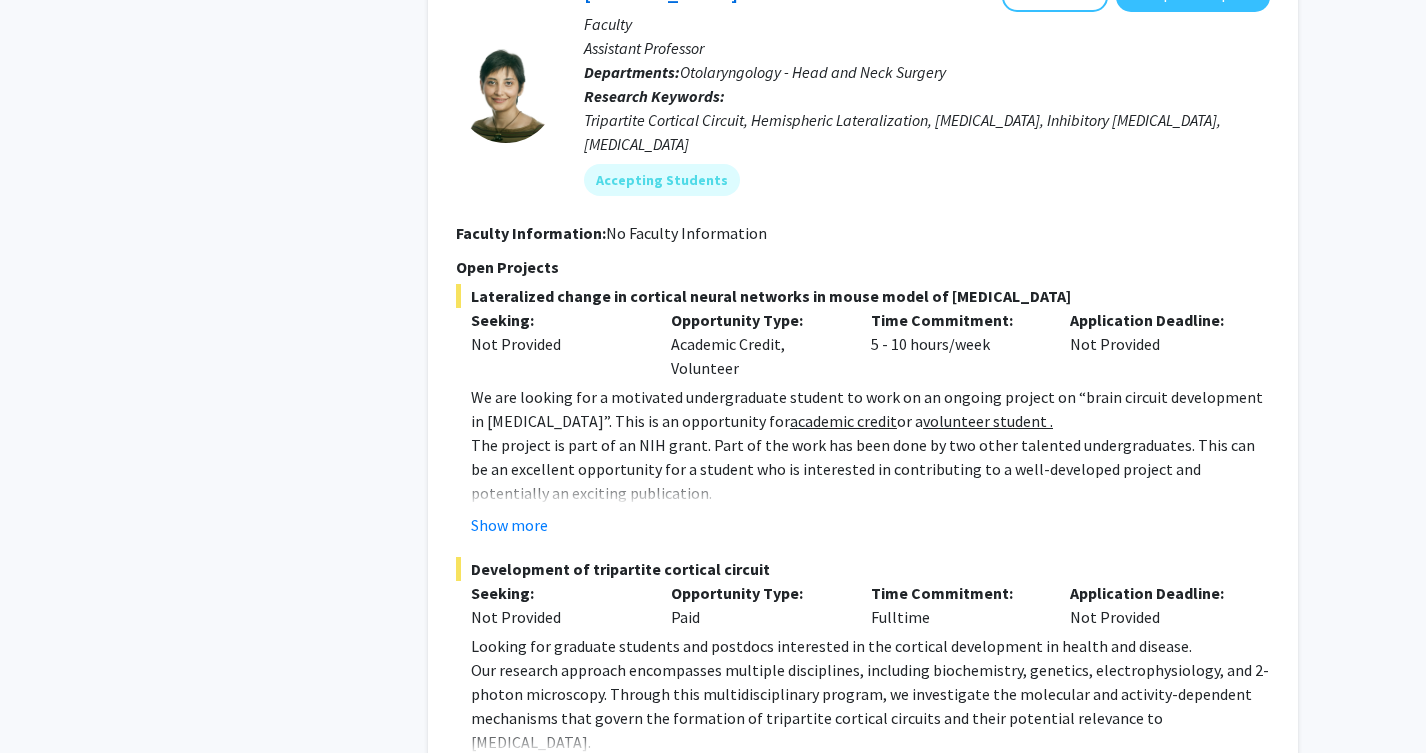scroll, scrollTop: 8011, scrollLeft: 0, axis: vertical 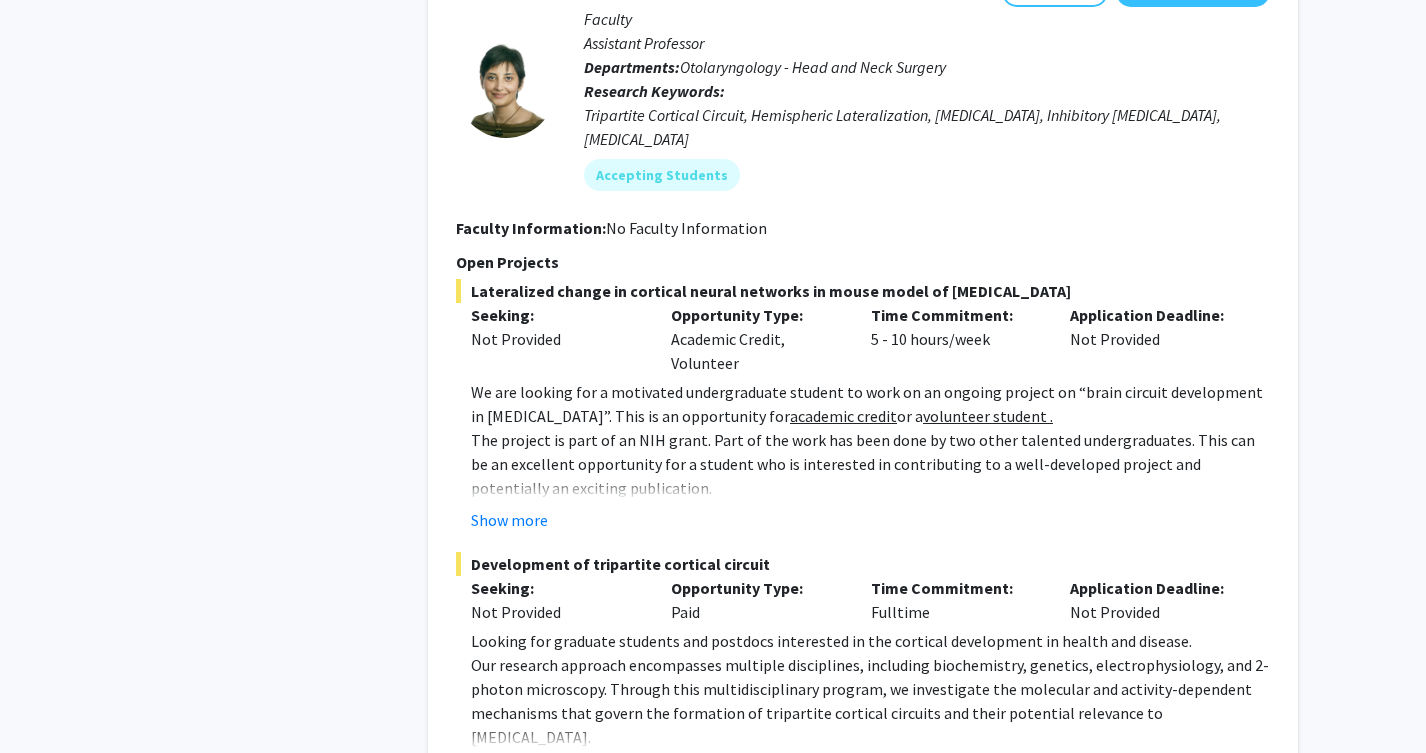 click on "Show more" 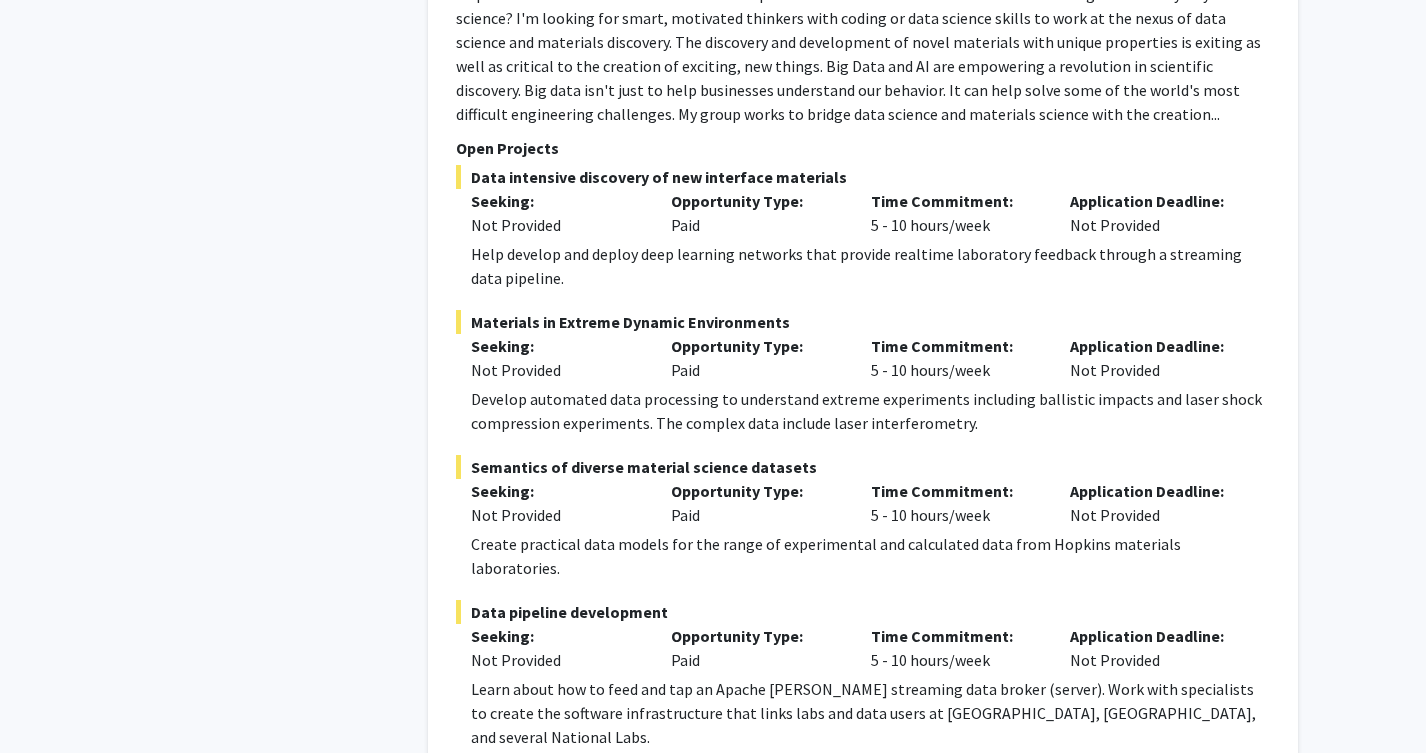 scroll, scrollTop: 9212, scrollLeft: 0, axis: vertical 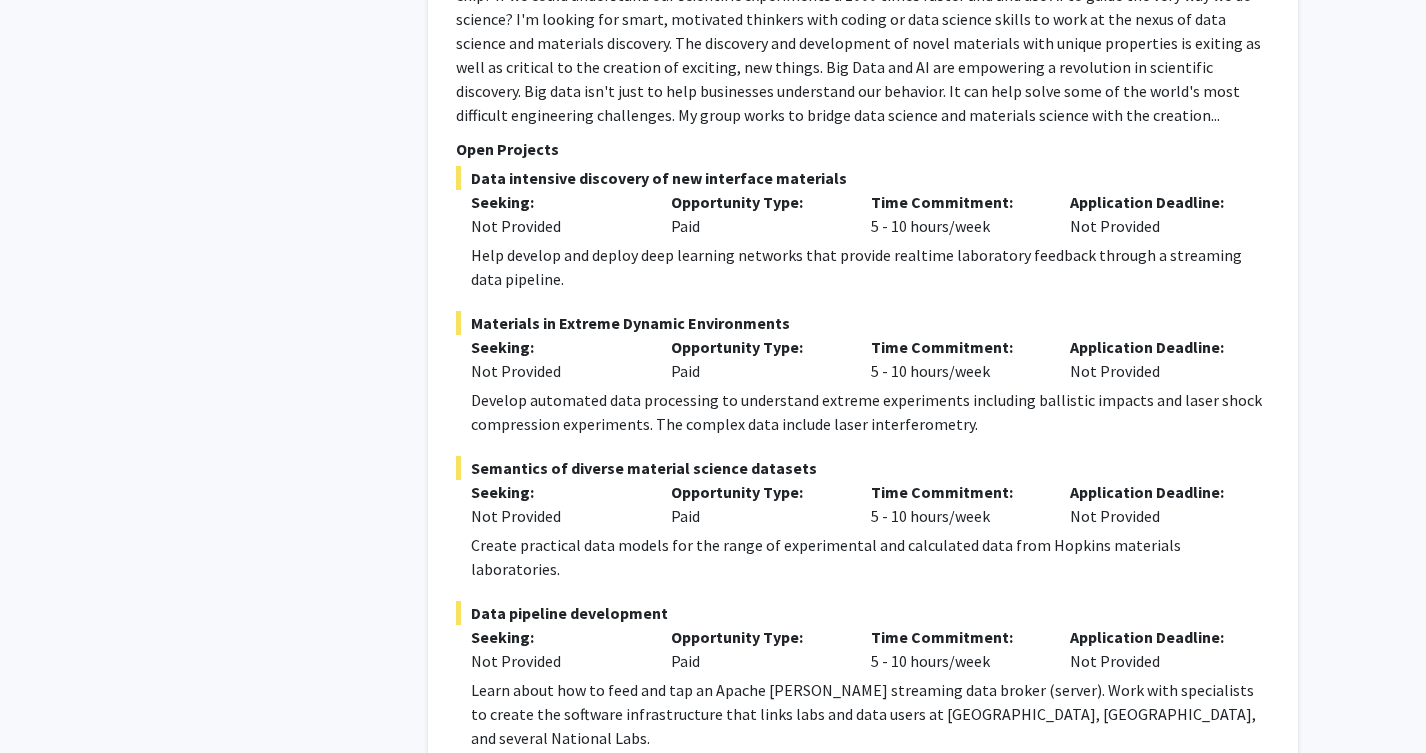 click on "2" 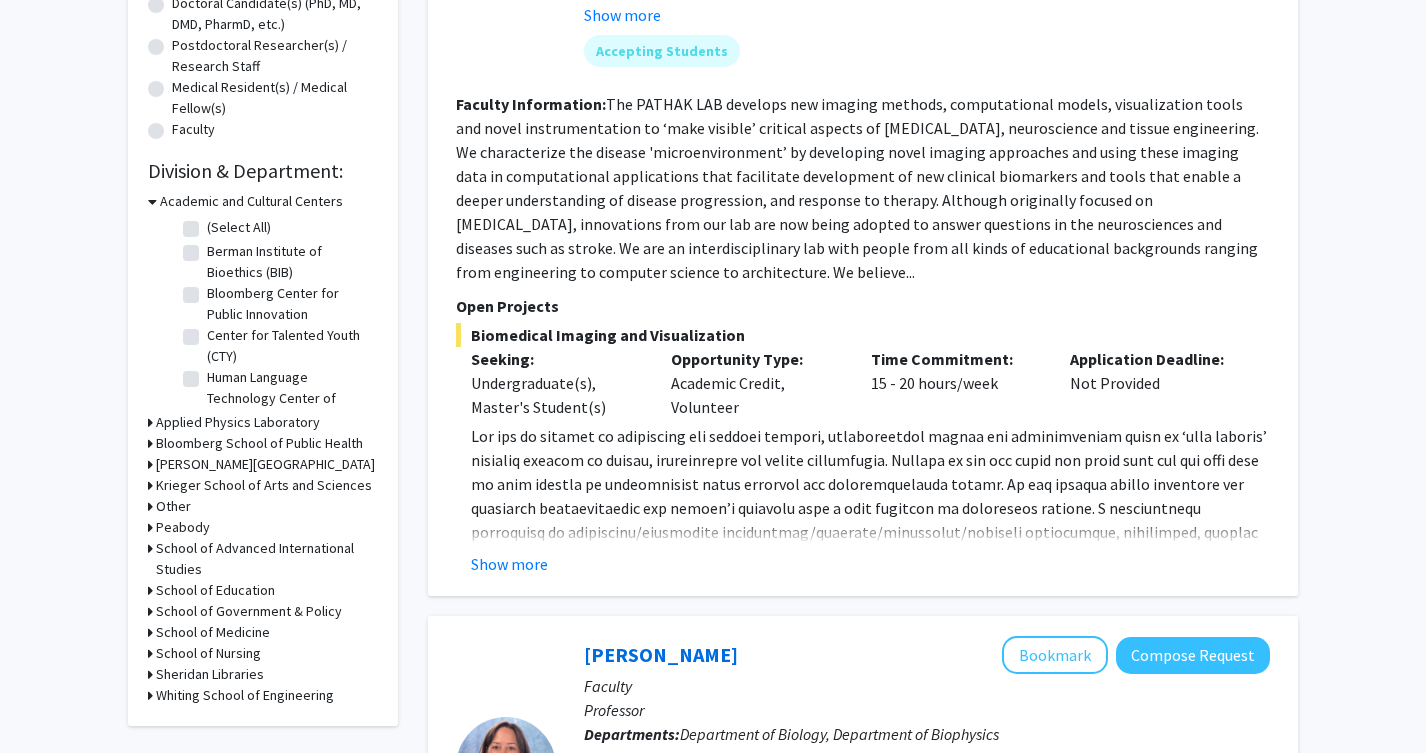 scroll, scrollTop: 468, scrollLeft: 0, axis: vertical 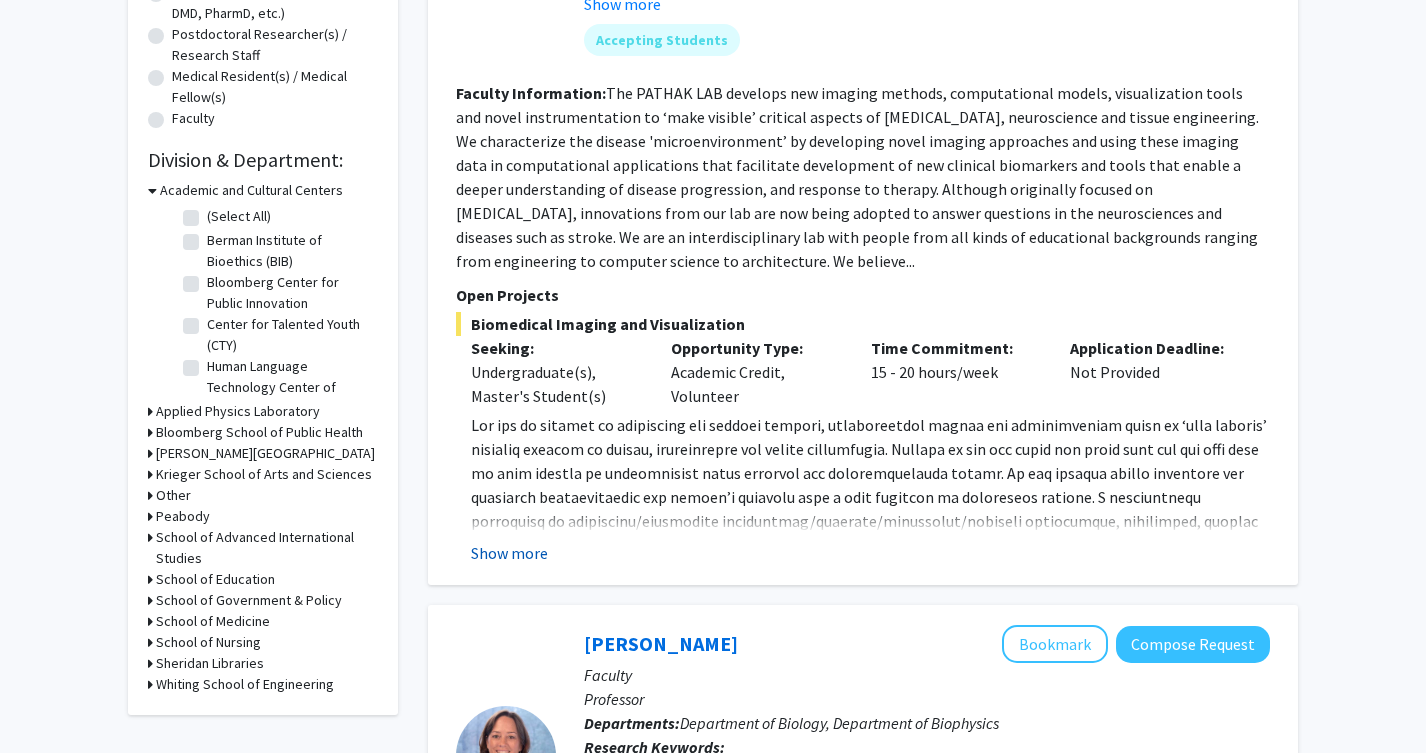 click on "Show more" 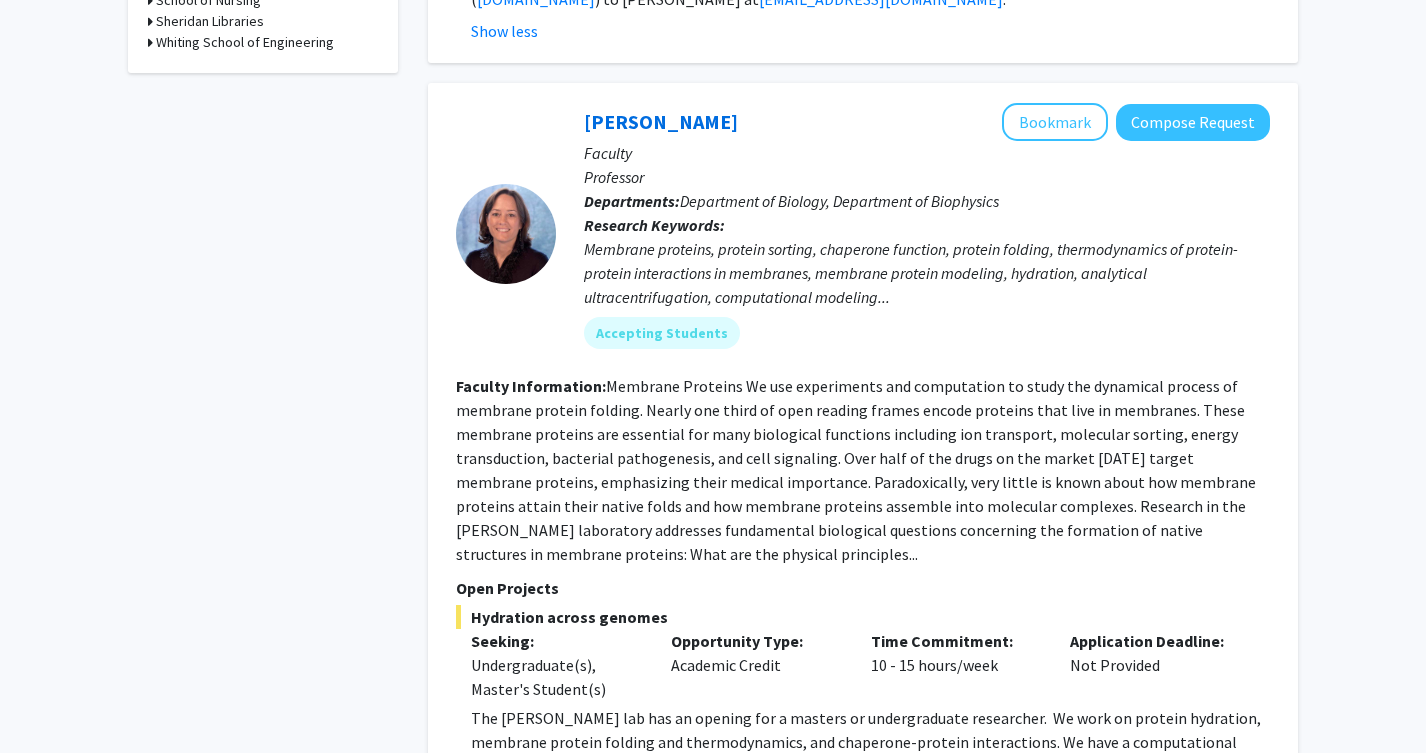 scroll, scrollTop: 1293, scrollLeft: 0, axis: vertical 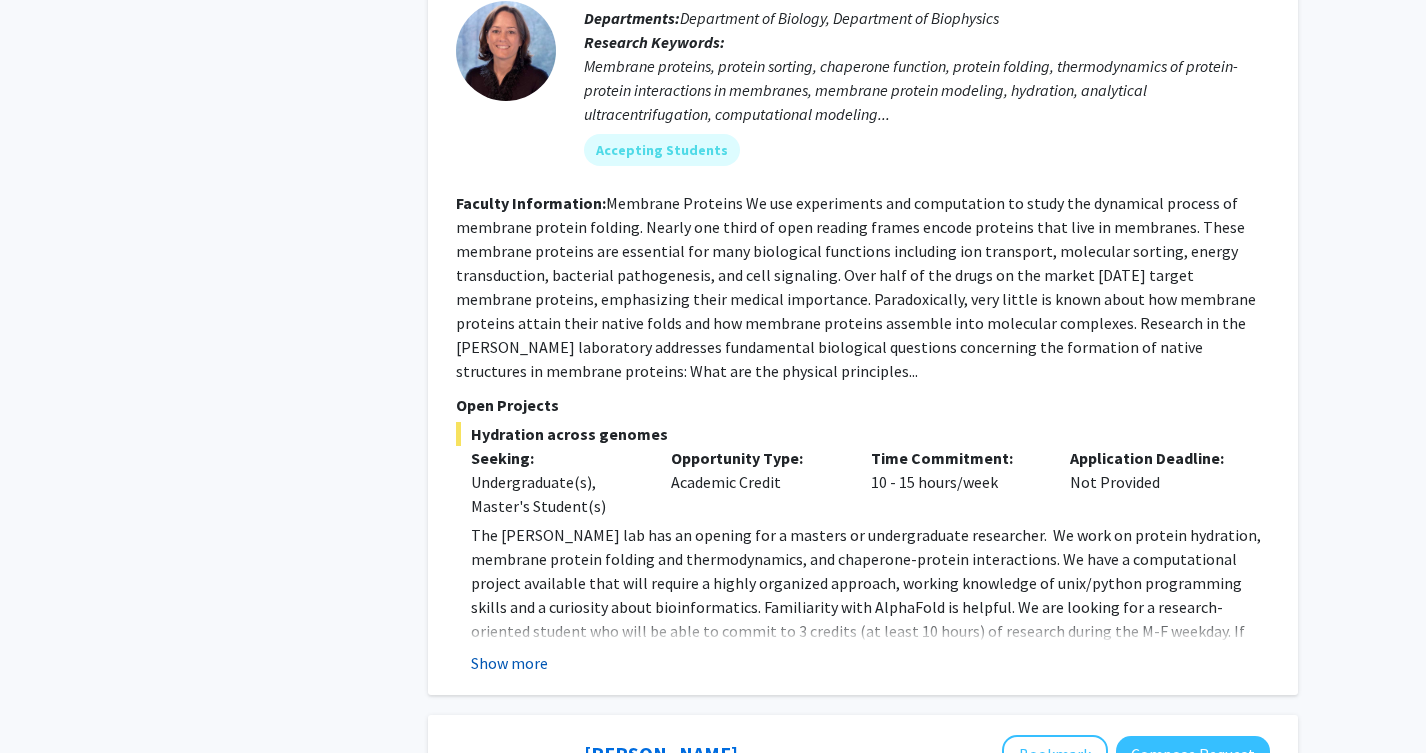 click on "Show more" 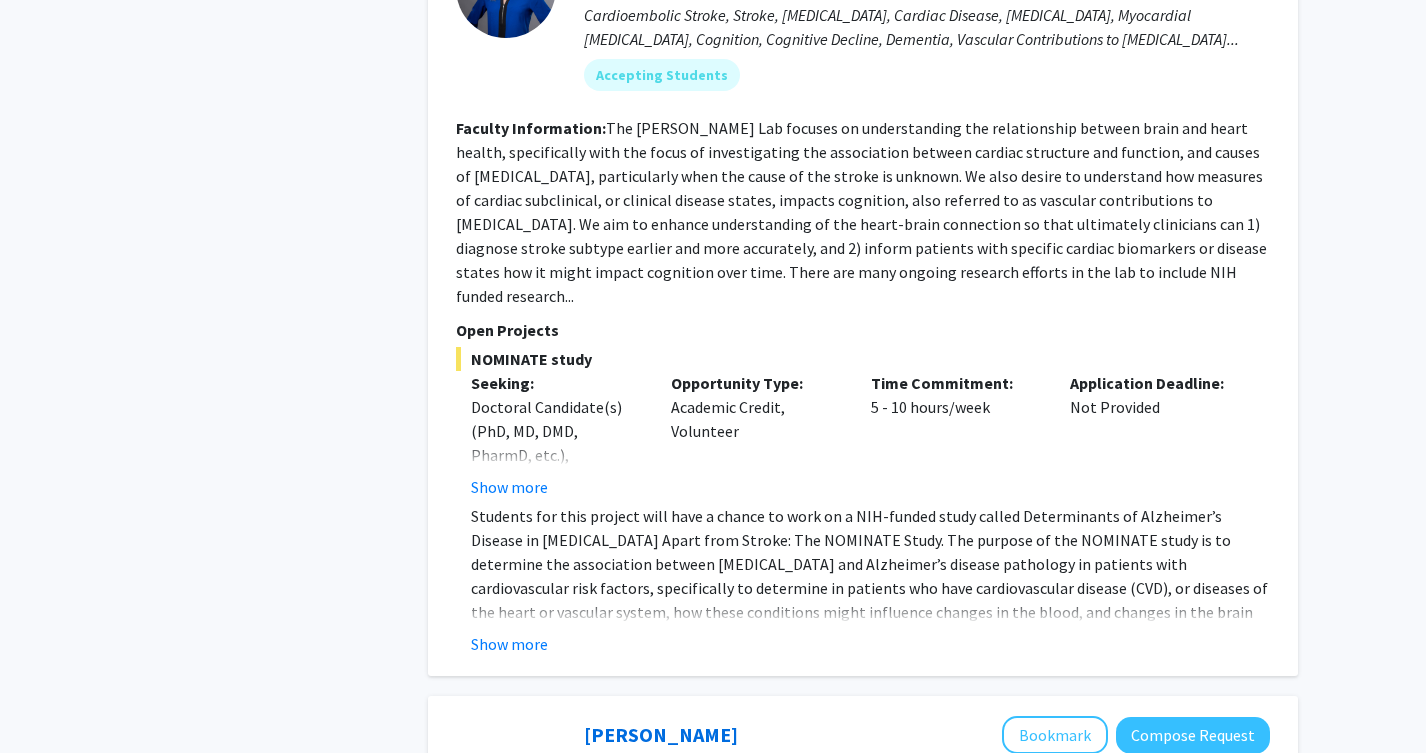 scroll, scrollTop: 3087, scrollLeft: 0, axis: vertical 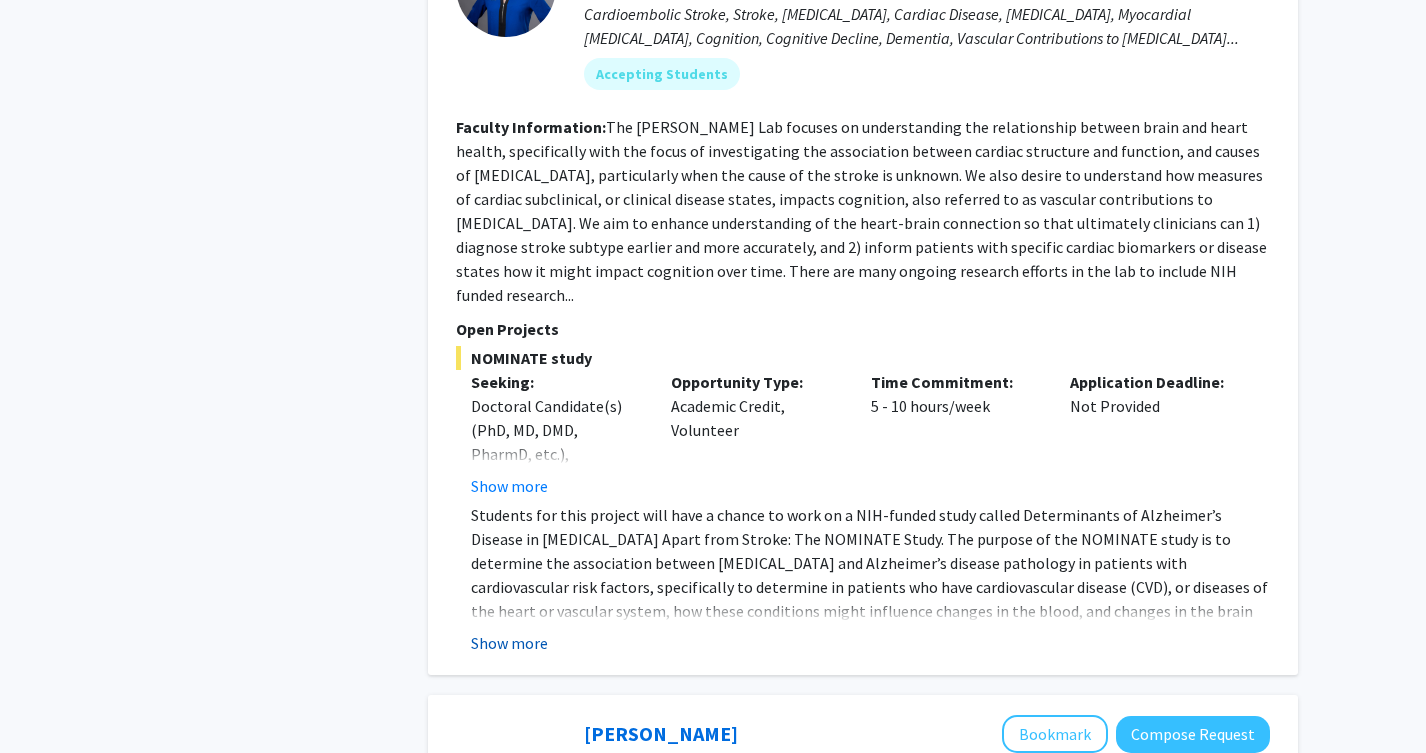 click on "Show more" 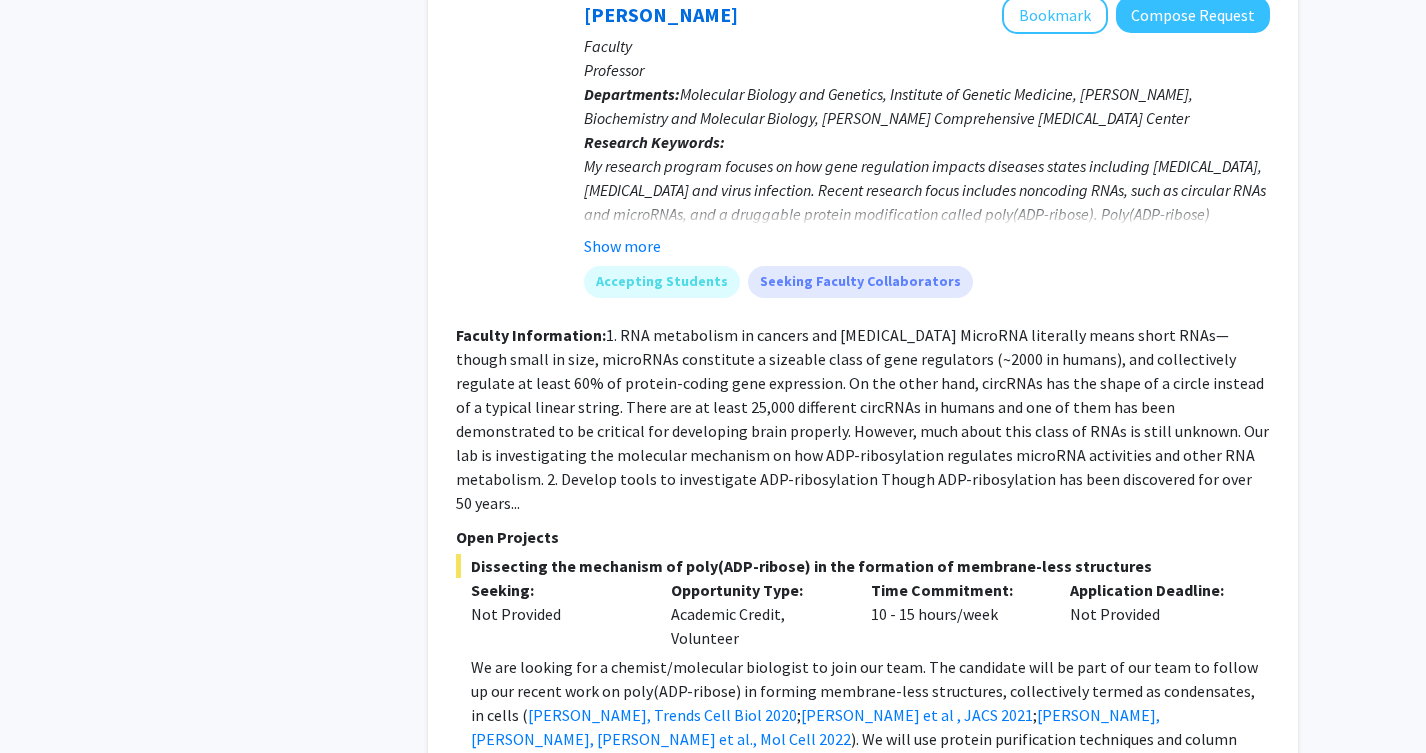 scroll, scrollTop: 8054, scrollLeft: 0, axis: vertical 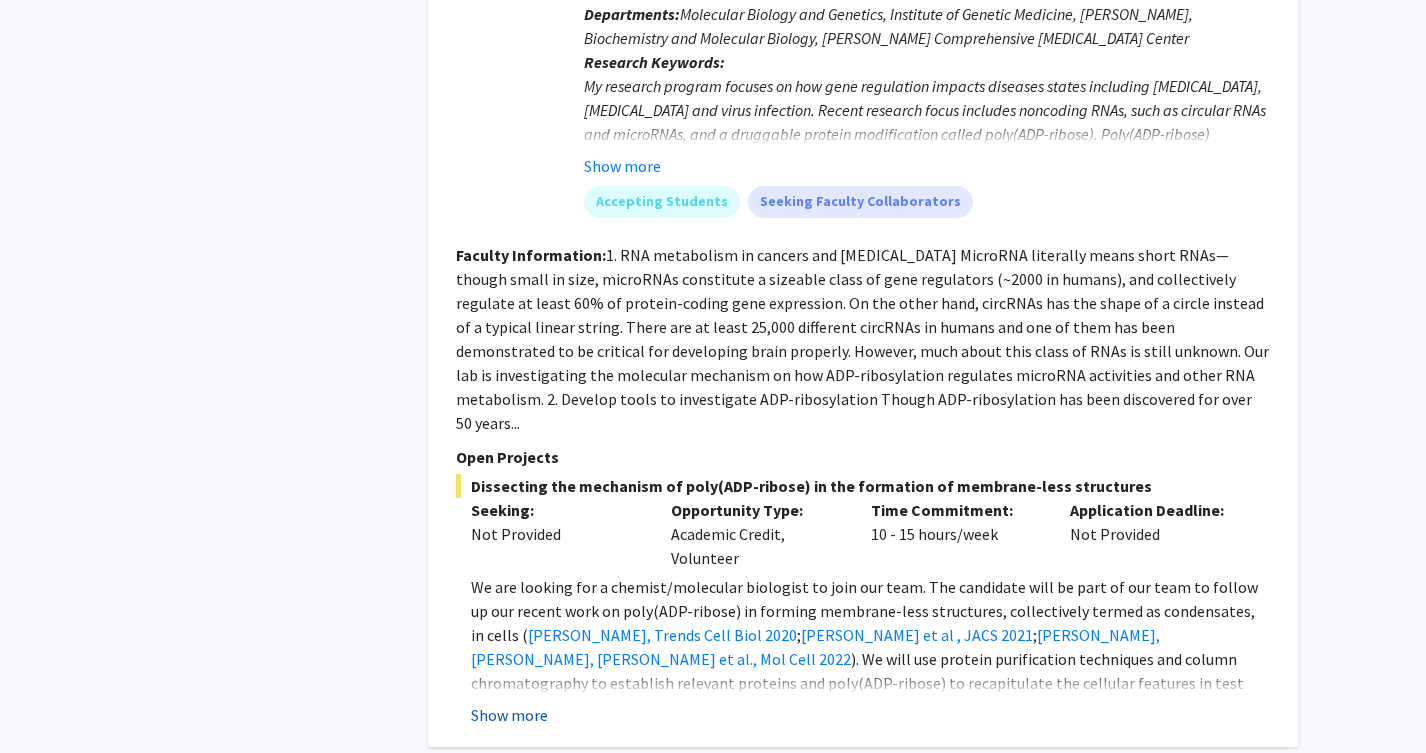 click on "Show more" 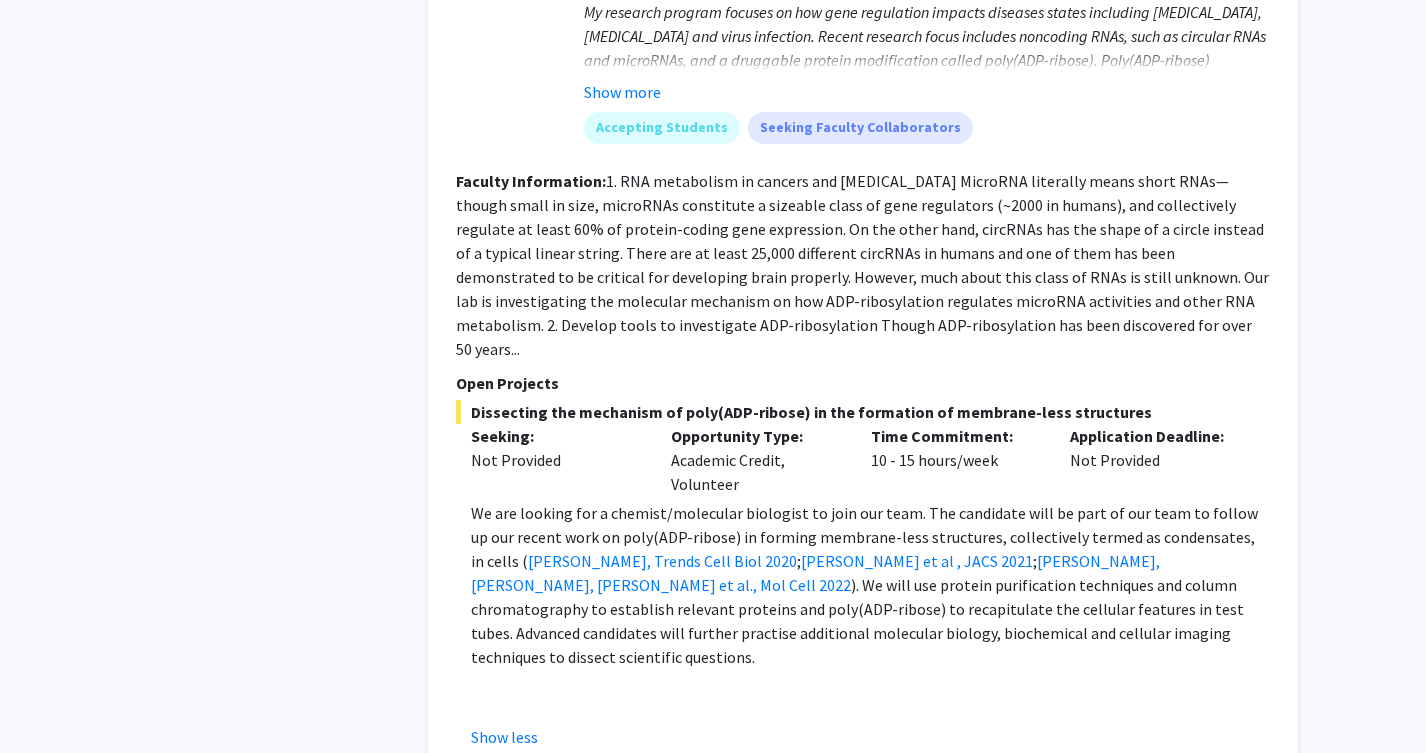 scroll, scrollTop: 8127, scrollLeft: 0, axis: vertical 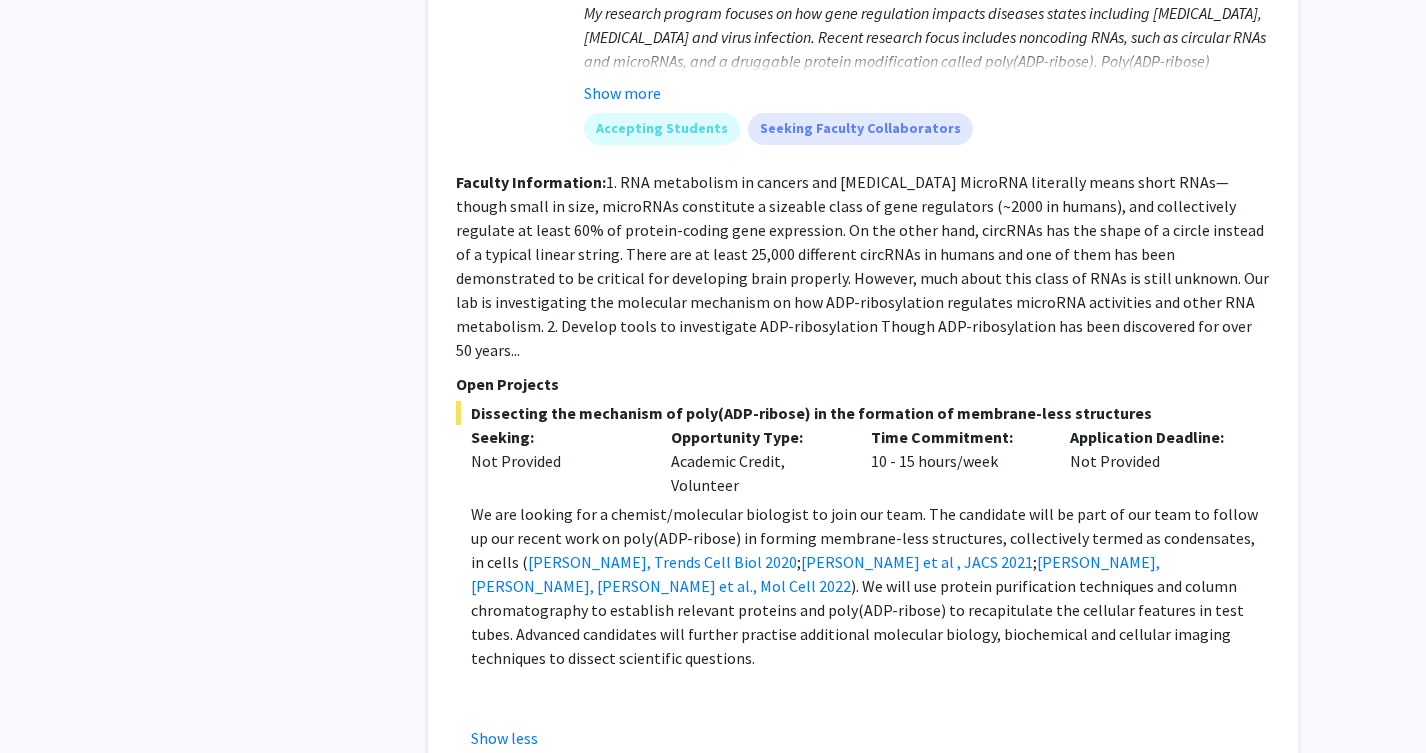 click on "3" 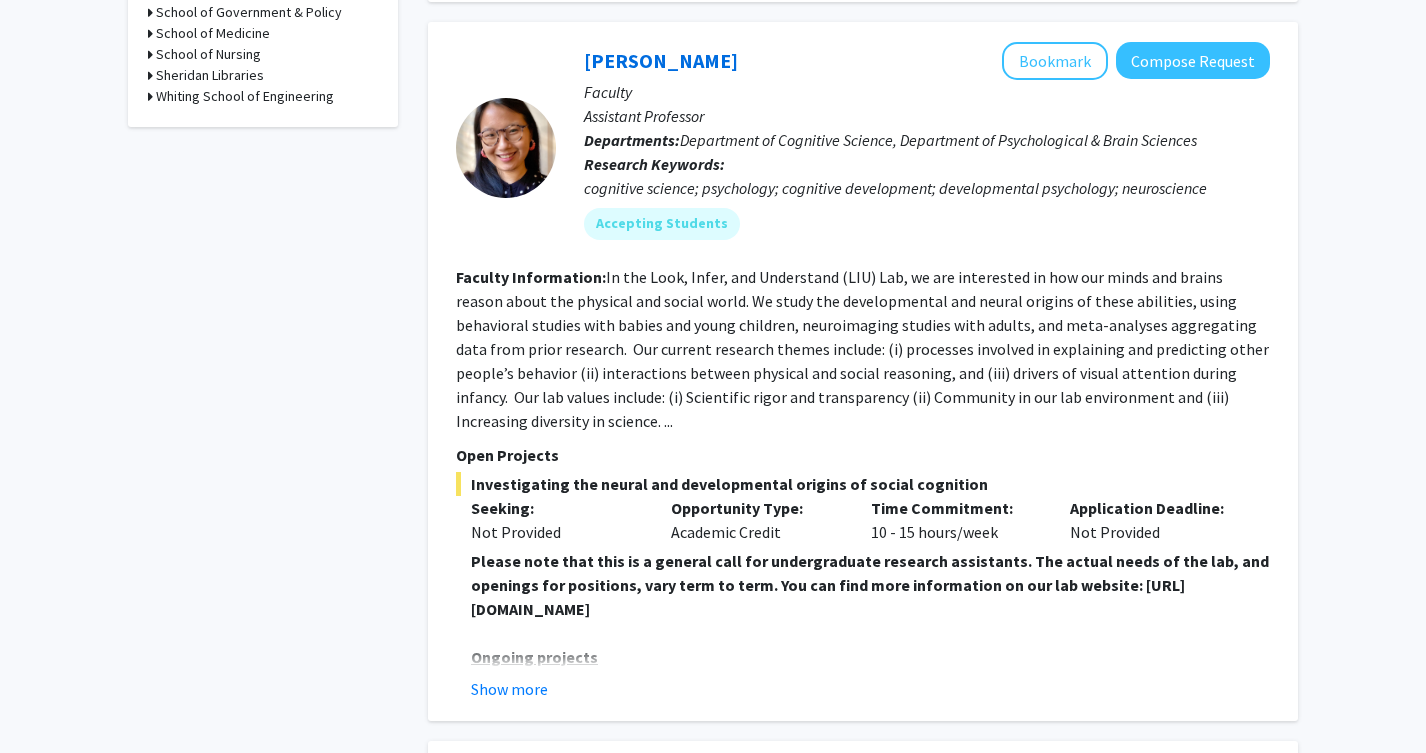 scroll, scrollTop: 1056, scrollLeft: 0, axis: vertical 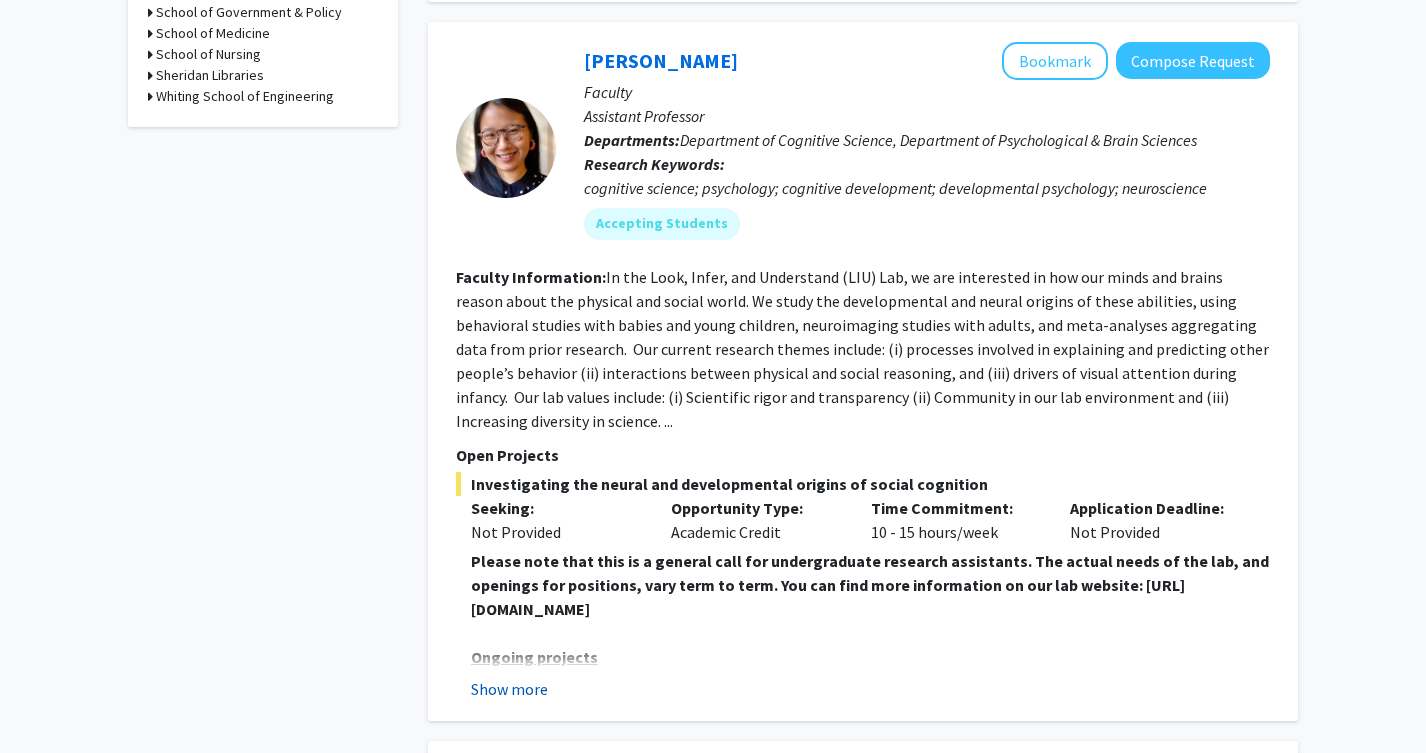 click on "Show more" 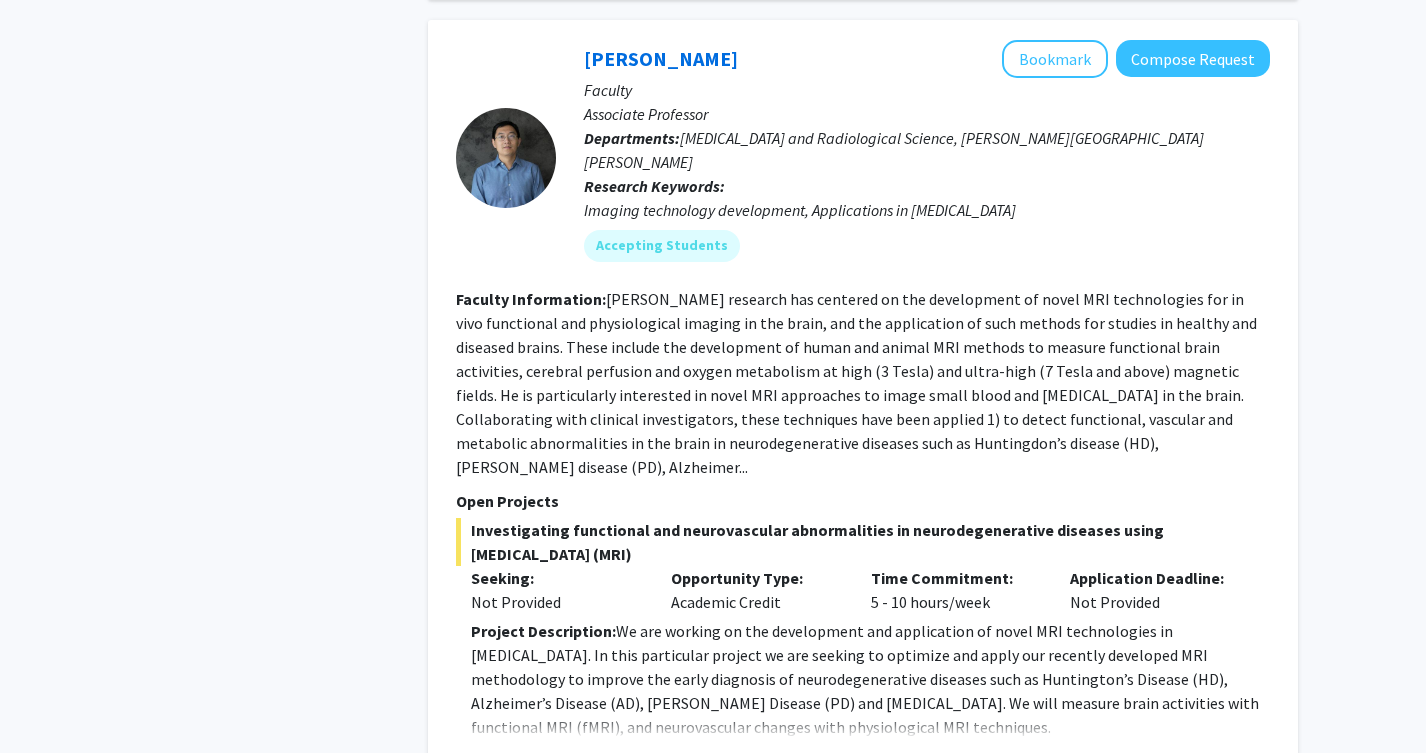 scroll, scrollTop: 4740, scrollLeft: 0, axis: vertical 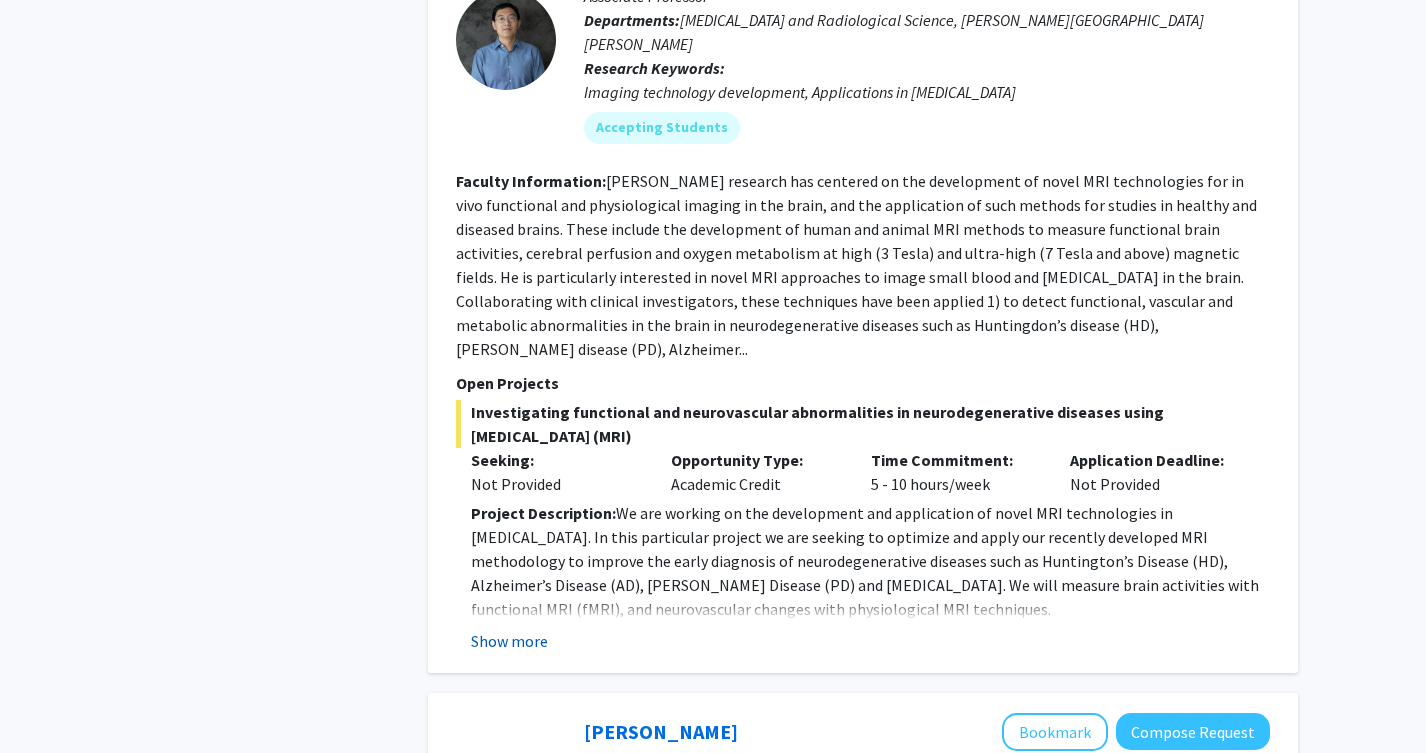 click on "Show more" 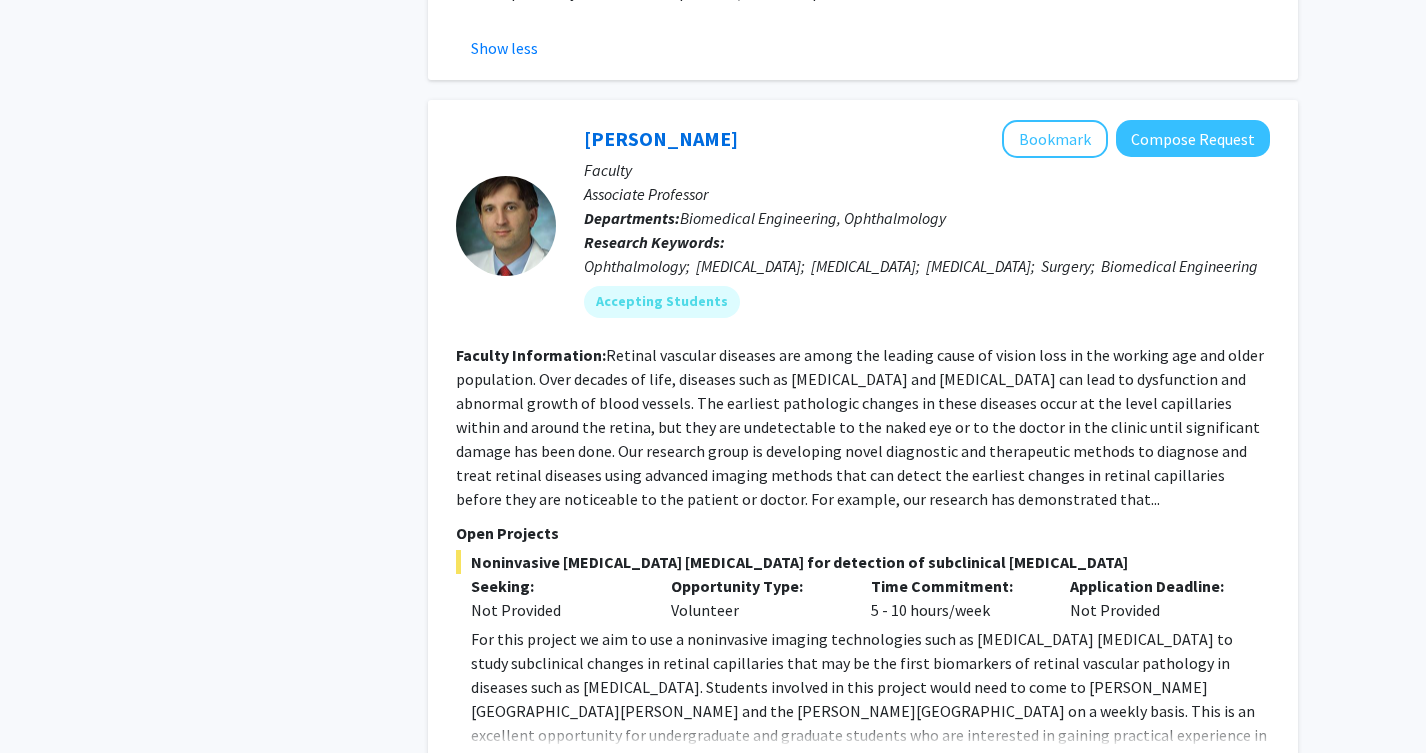 scroll, scrollTop: 5954, scrollLeft: 0, axis: vertical 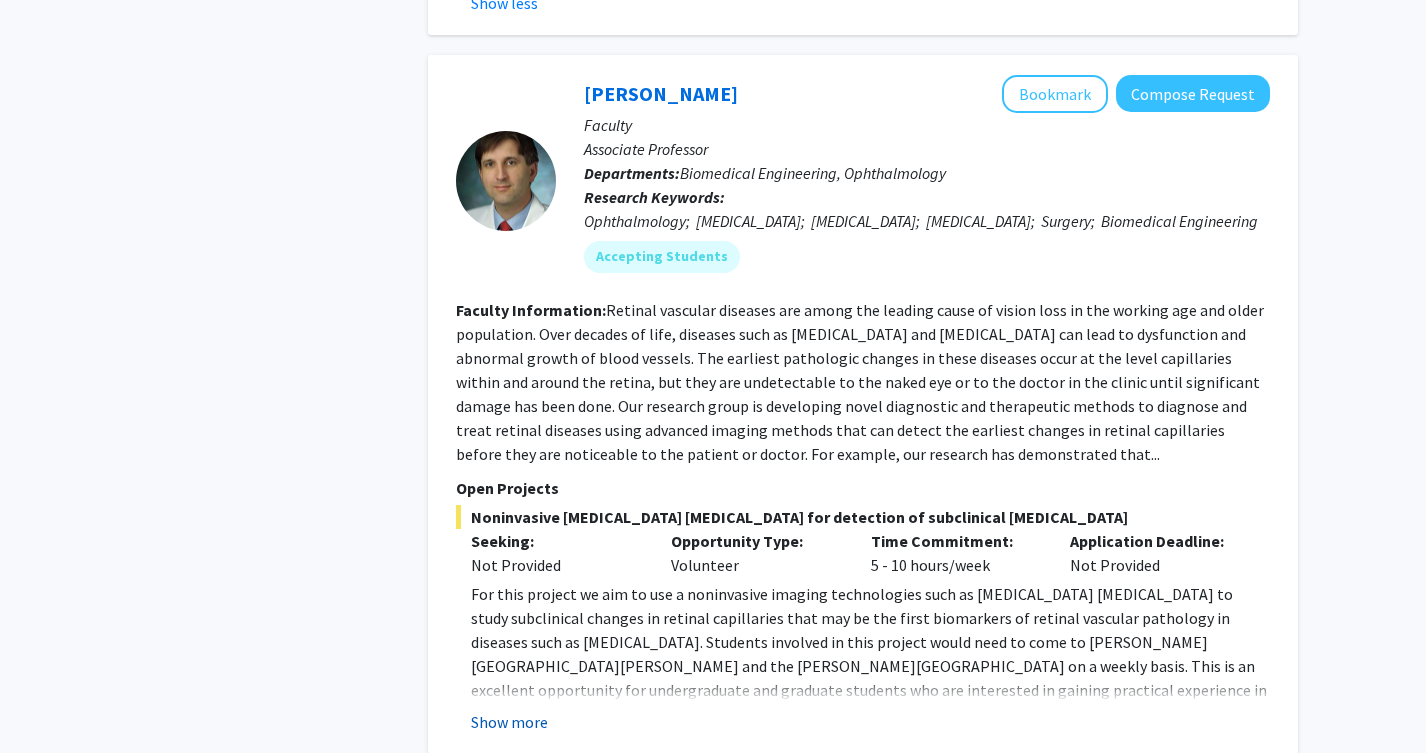 click on "Show more" 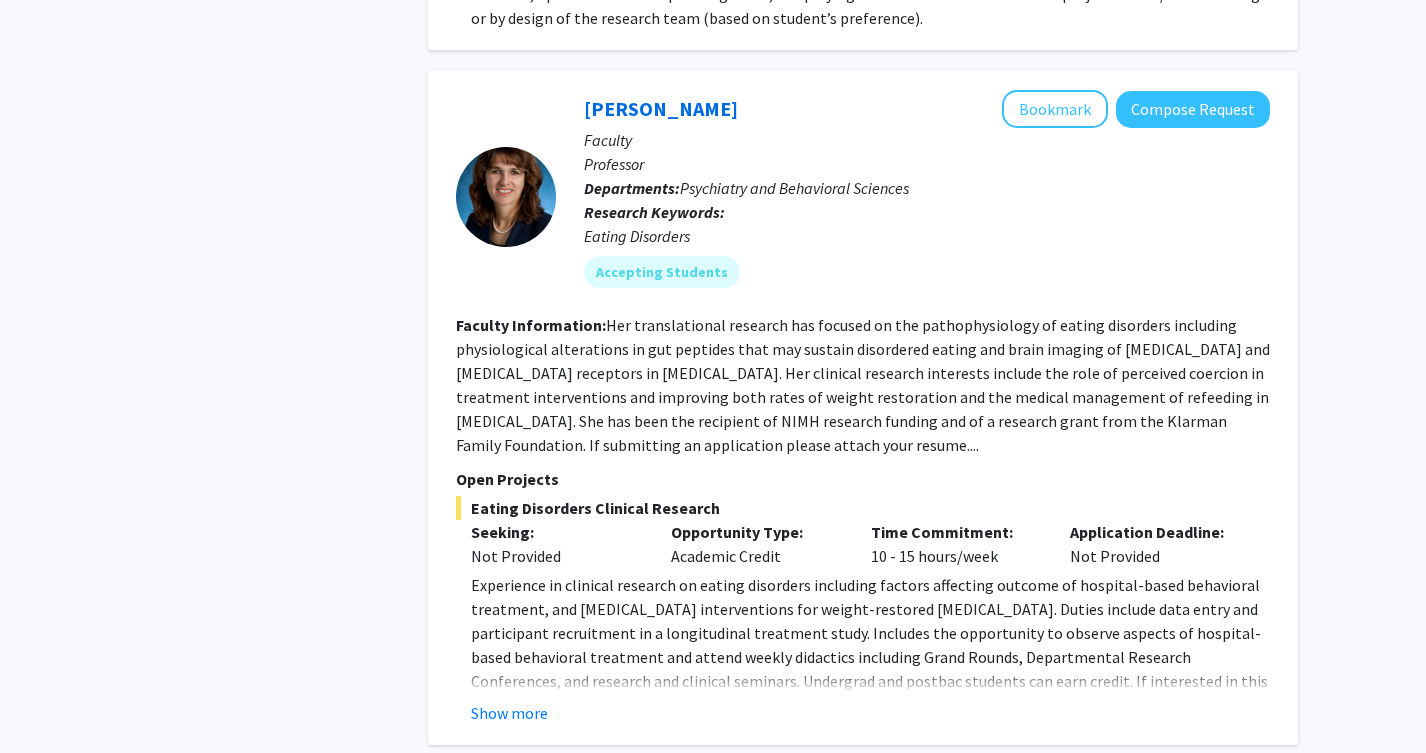 scroll, scrollTop: 8363, scrollLeft: 0, axis: vertical 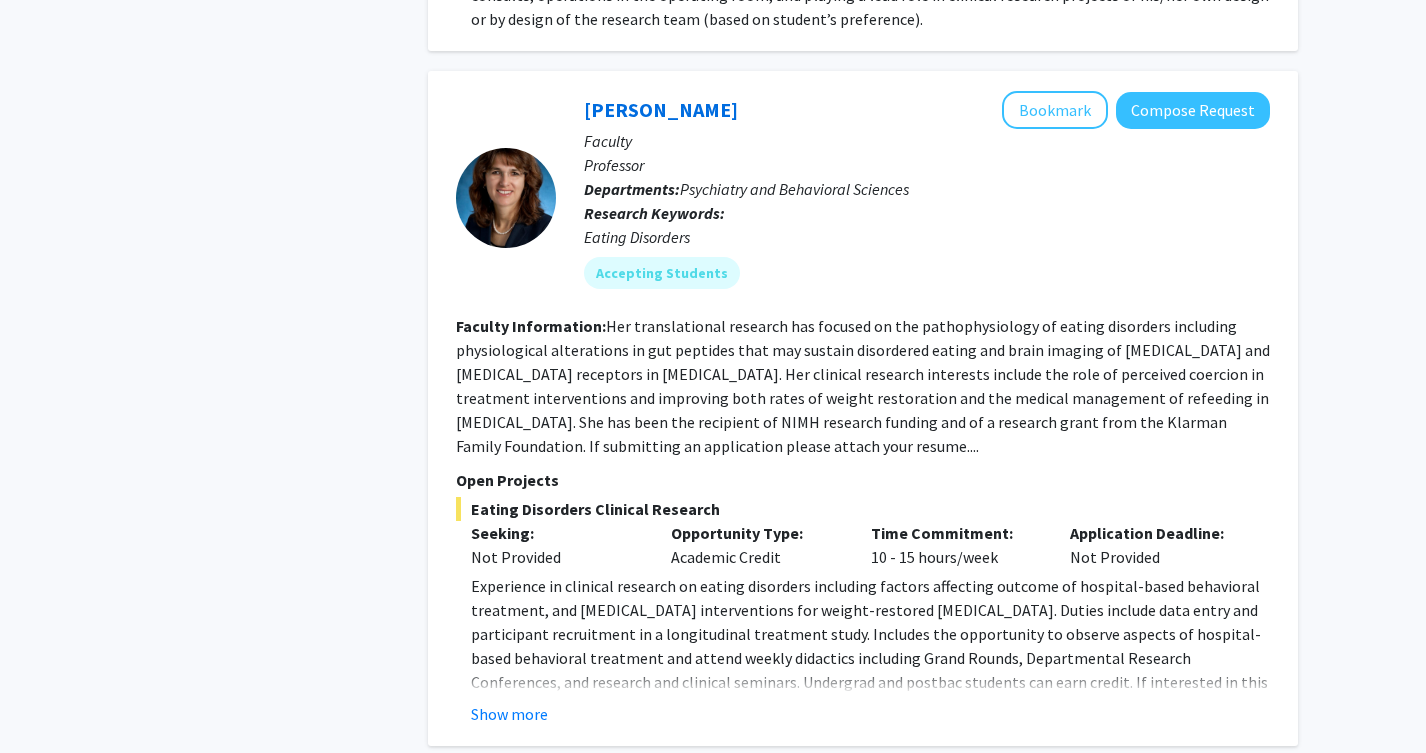 click on "4" 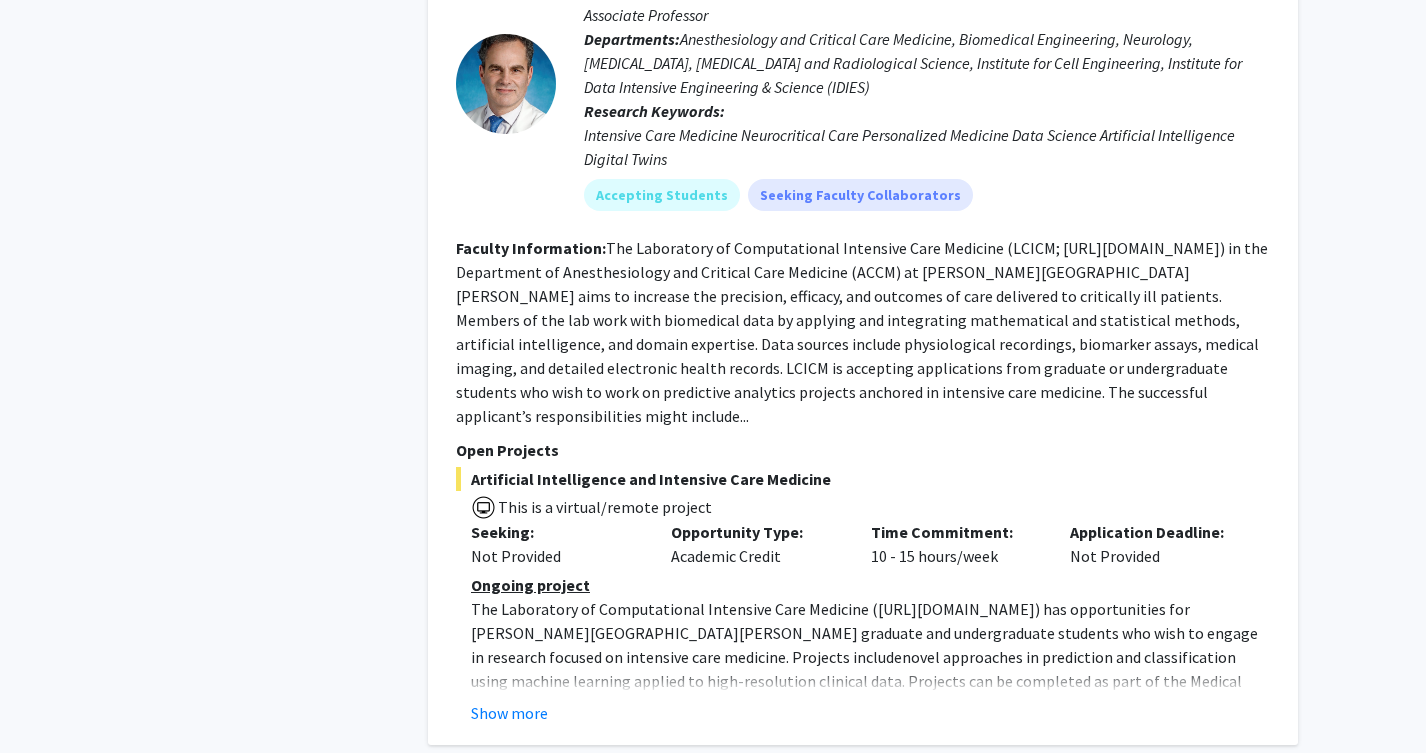 scroll, scrollTop: 7383, scrollLeft: 0, axis: vertical 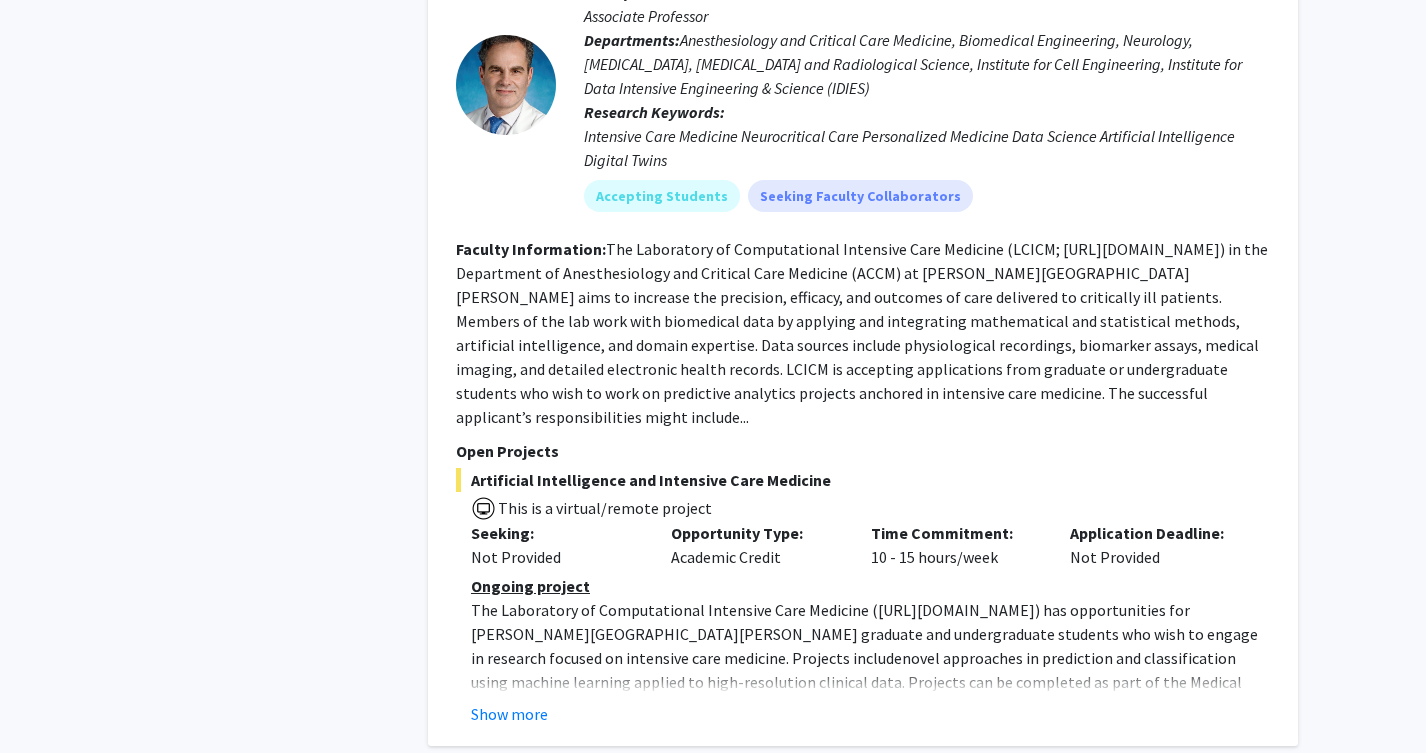 click on "5" 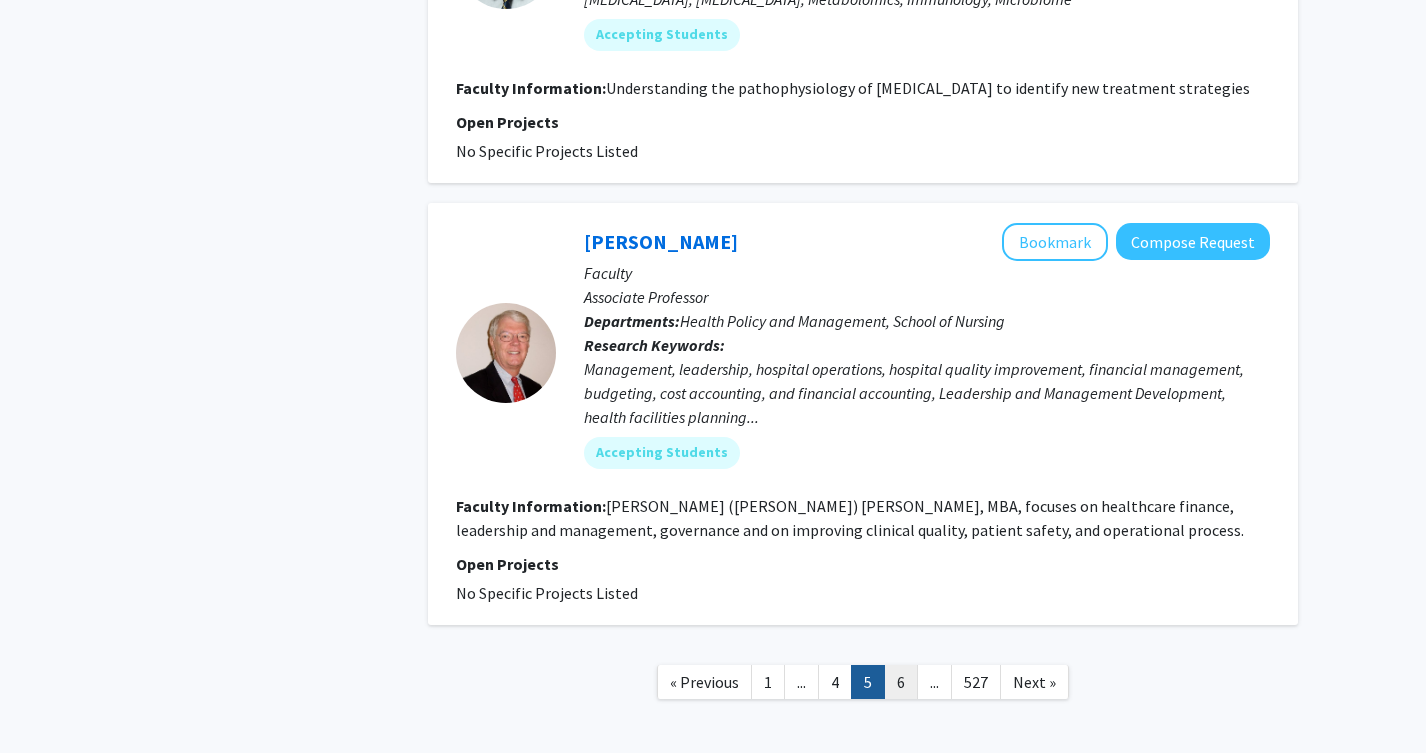 scroll, scrollTop: 5063, scrollLeft: 0, axis: vertical 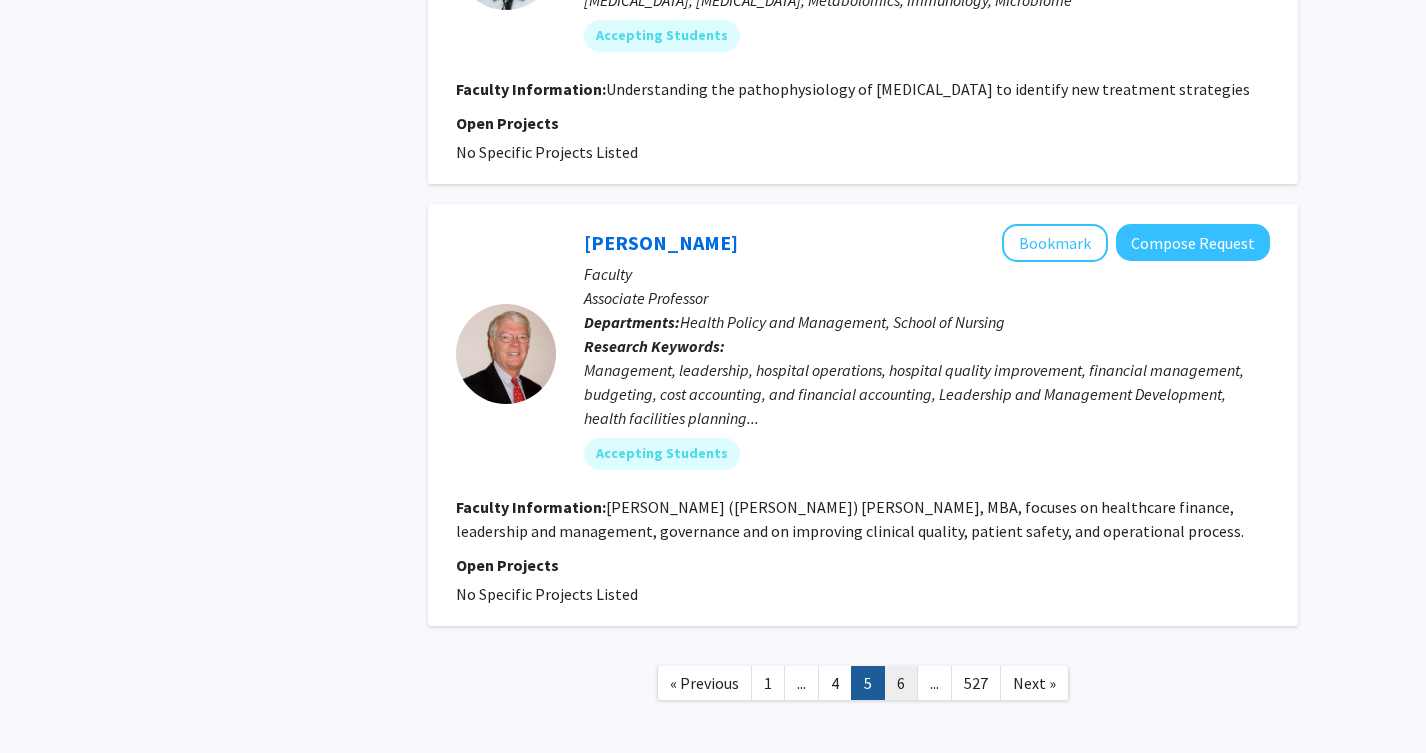 click on "6" 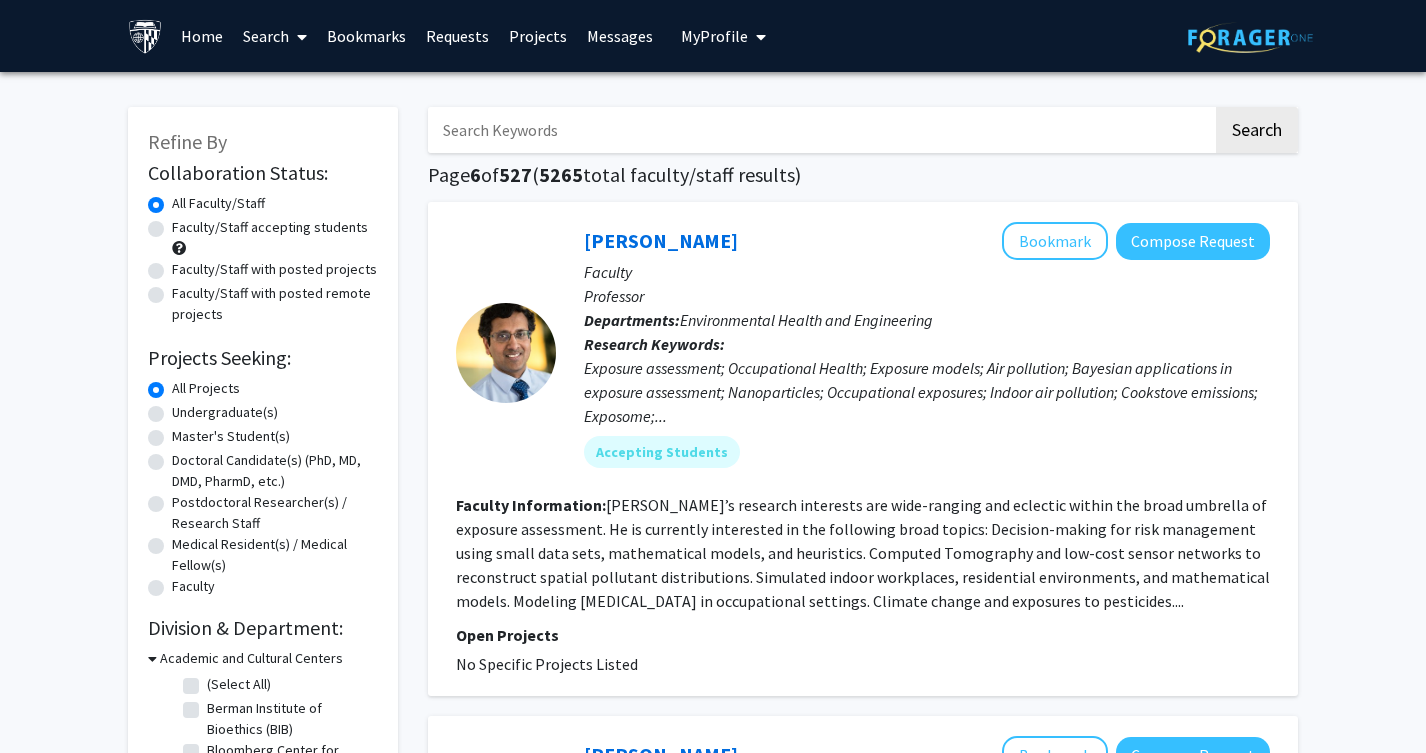 scroll, scrollTop: 0, scrollLeft: 0, axis: both 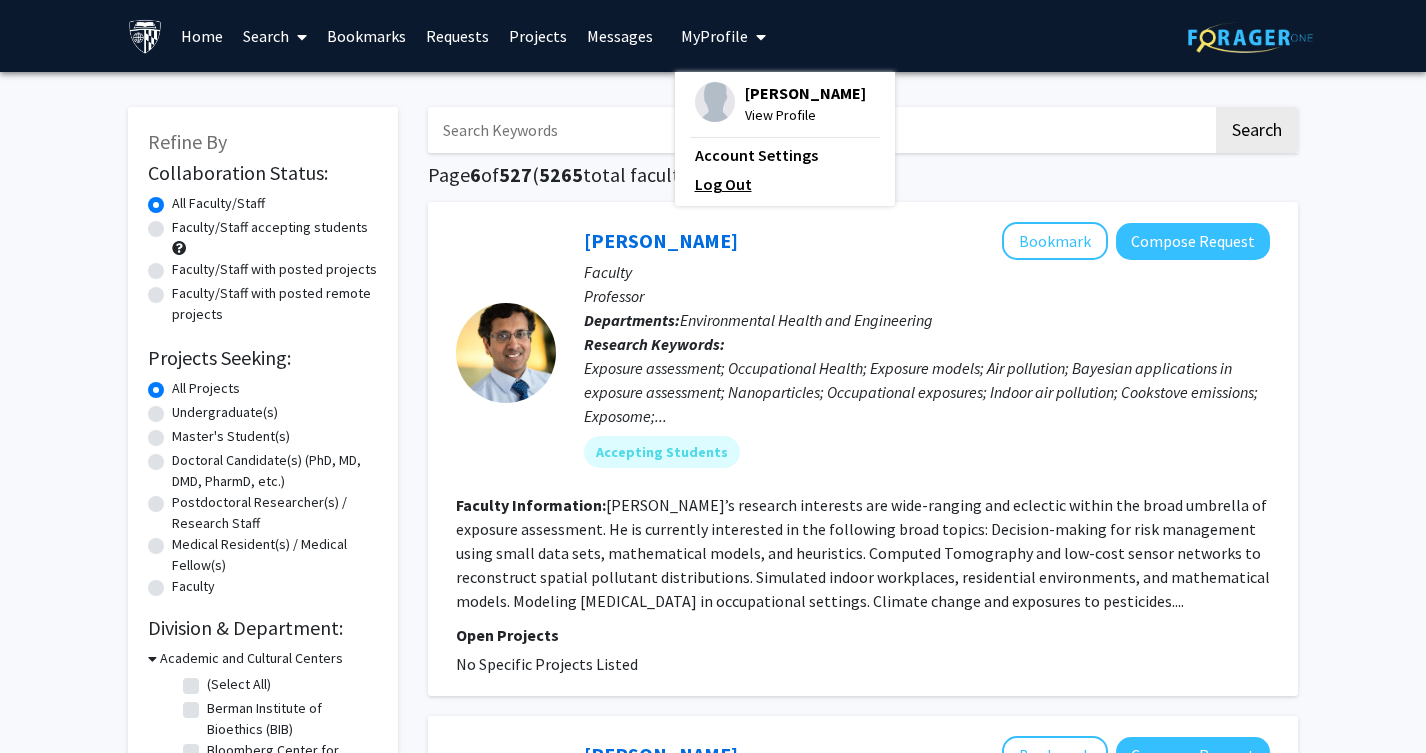 click on "Log Out" at bounding box center (785, 184) 